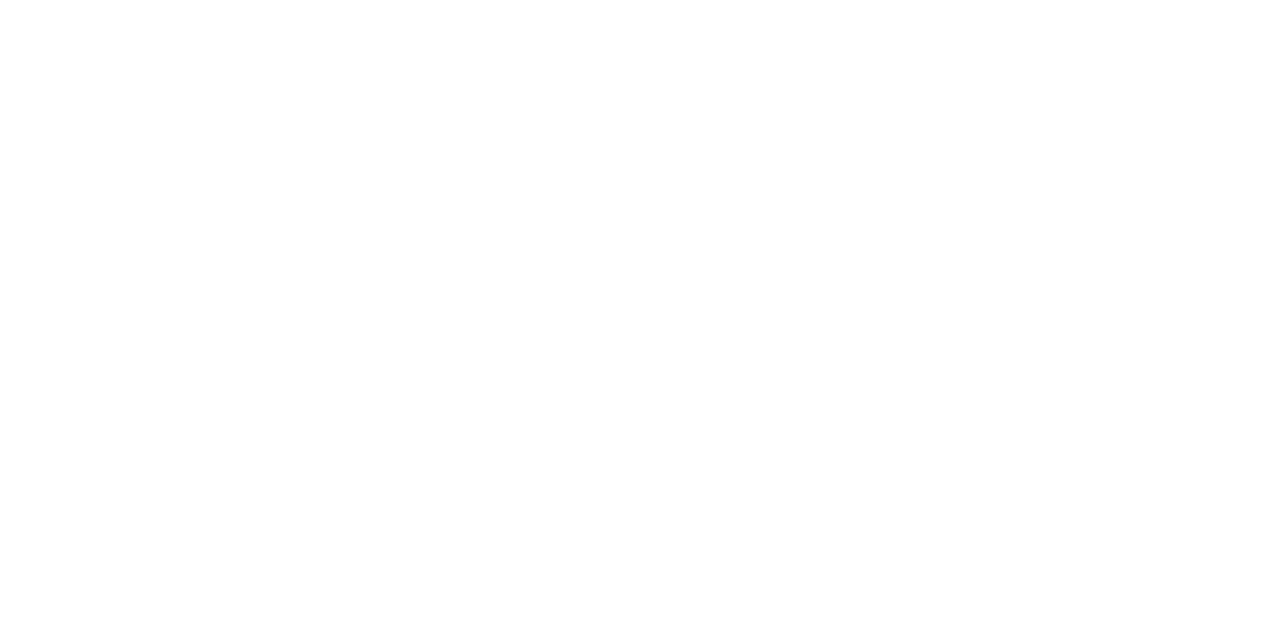 scroll, scrollTop: 0, scrollLeft: 0, axis: both 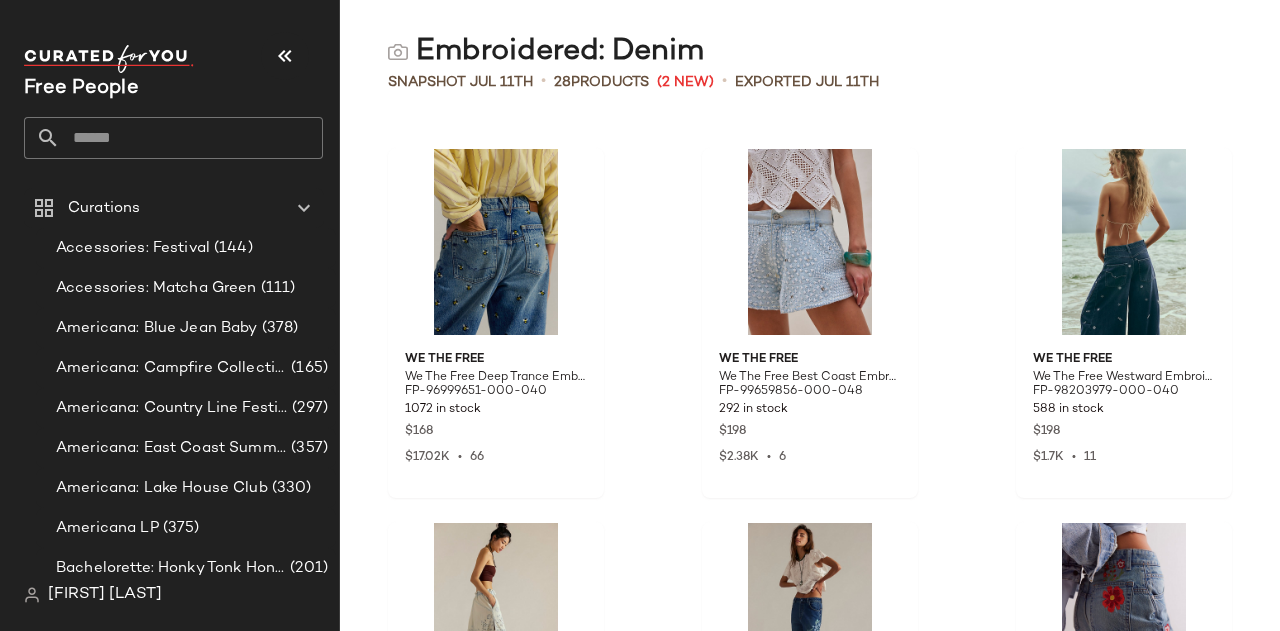 click 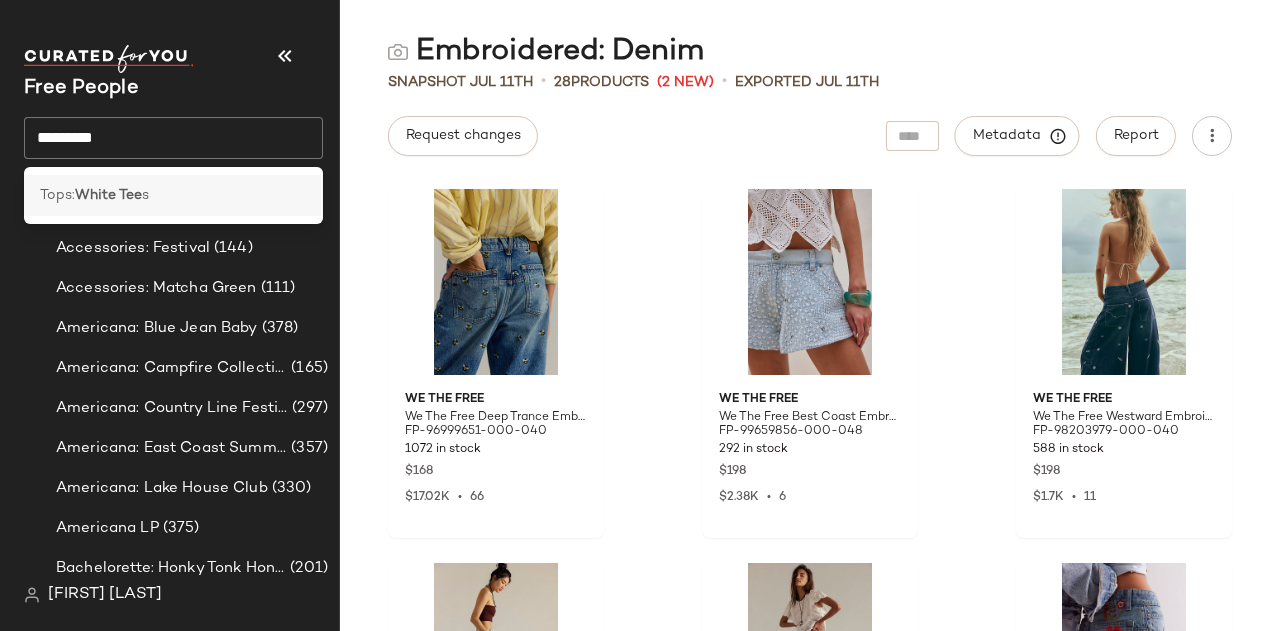 click on "Tops:  White Tee s" 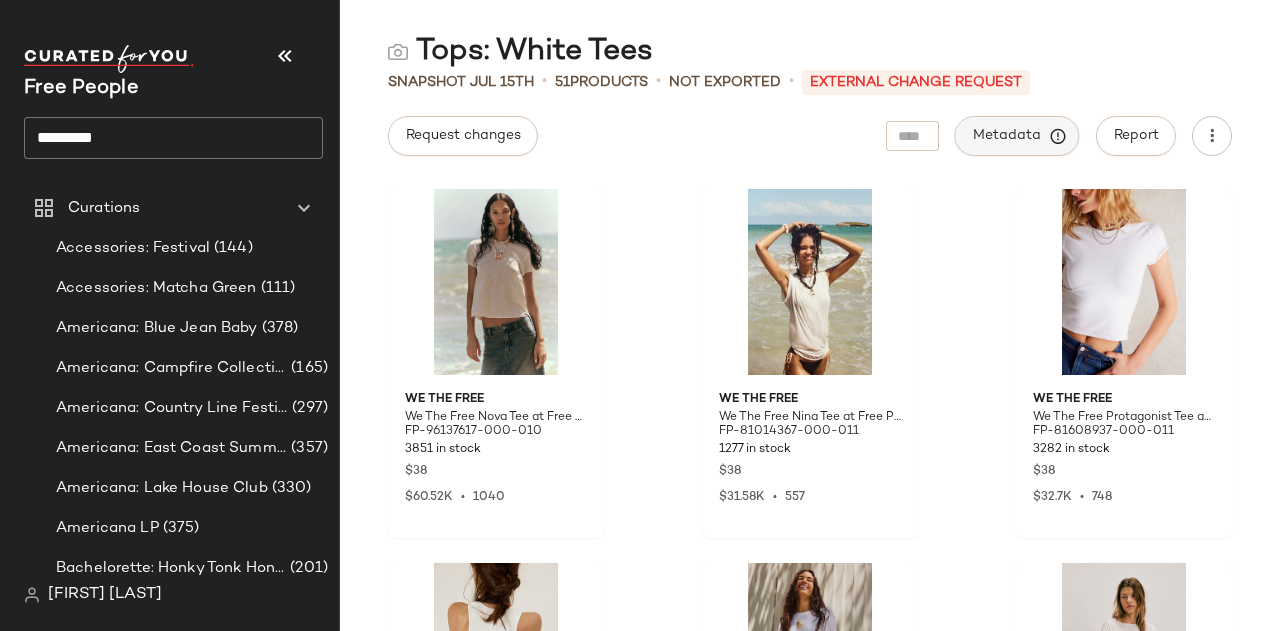 click on "Metadata" 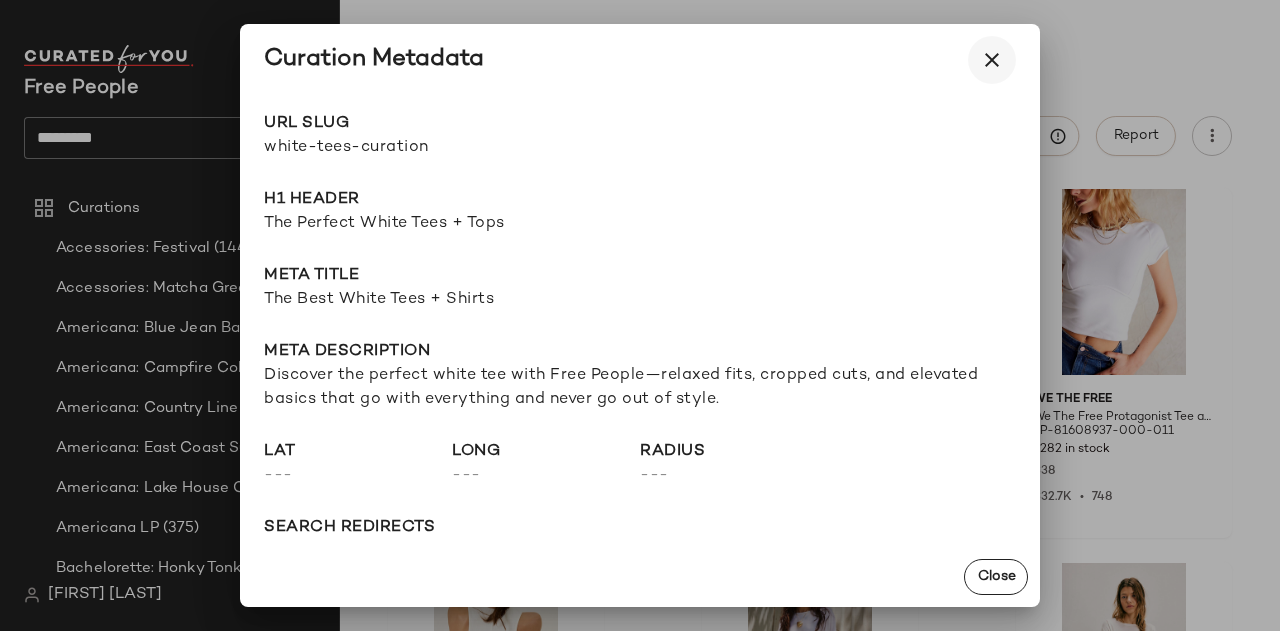 click at bounding box center (992, 60) 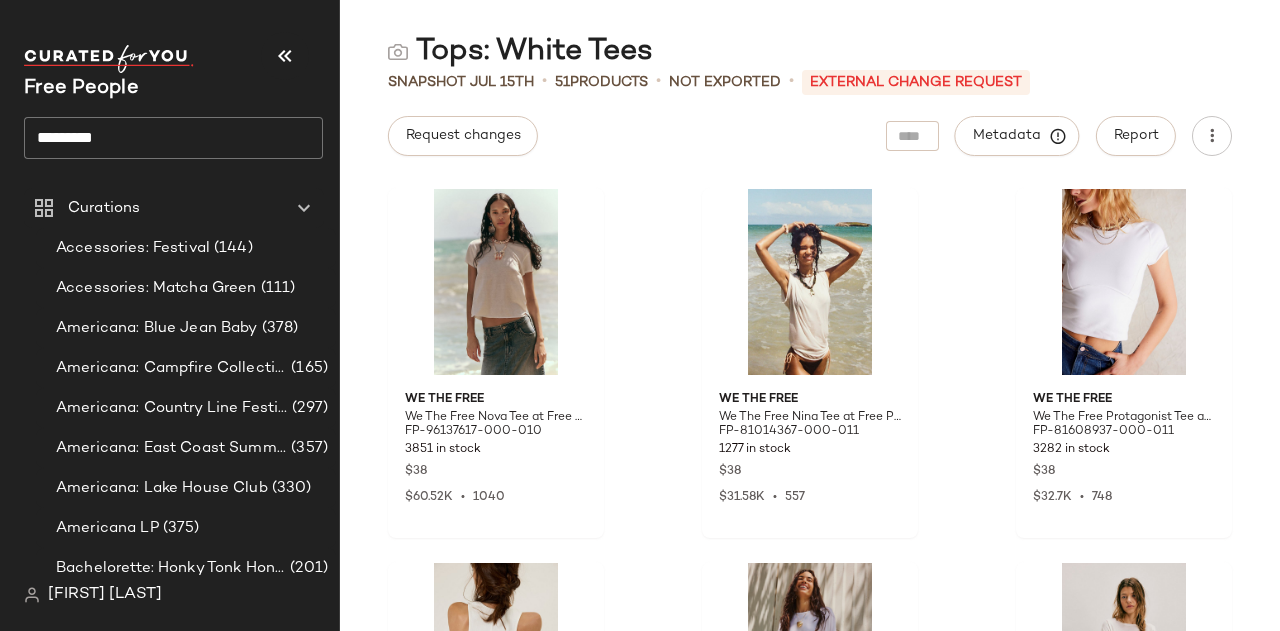click on "*********" 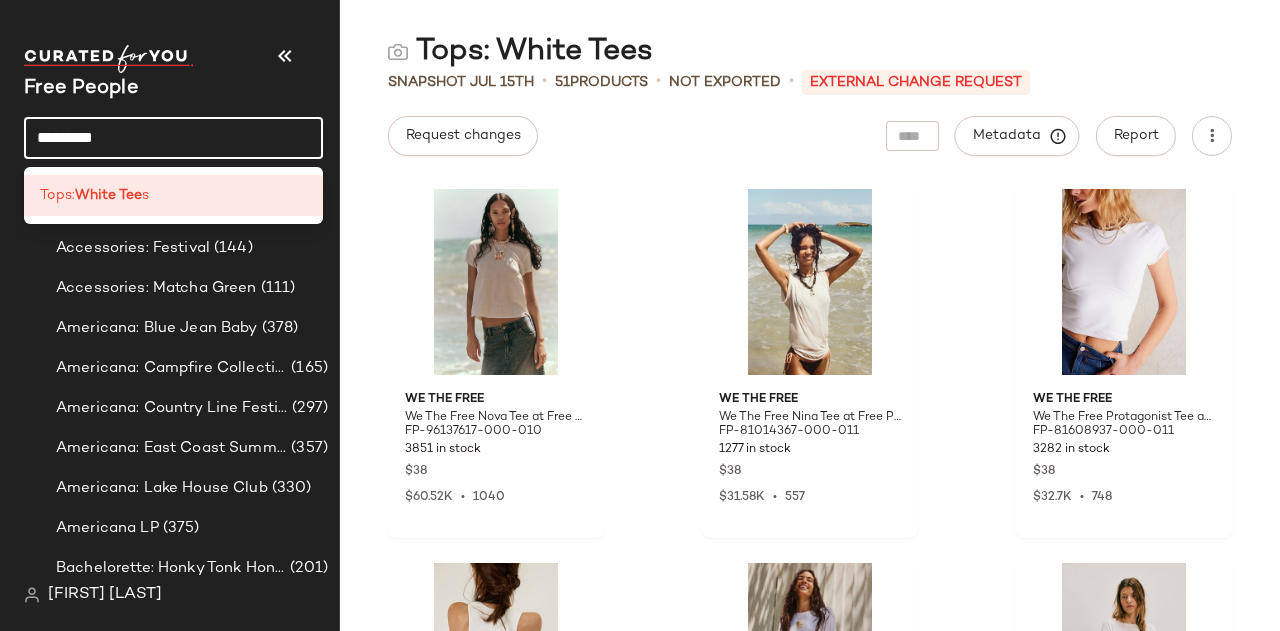 click on "*********" 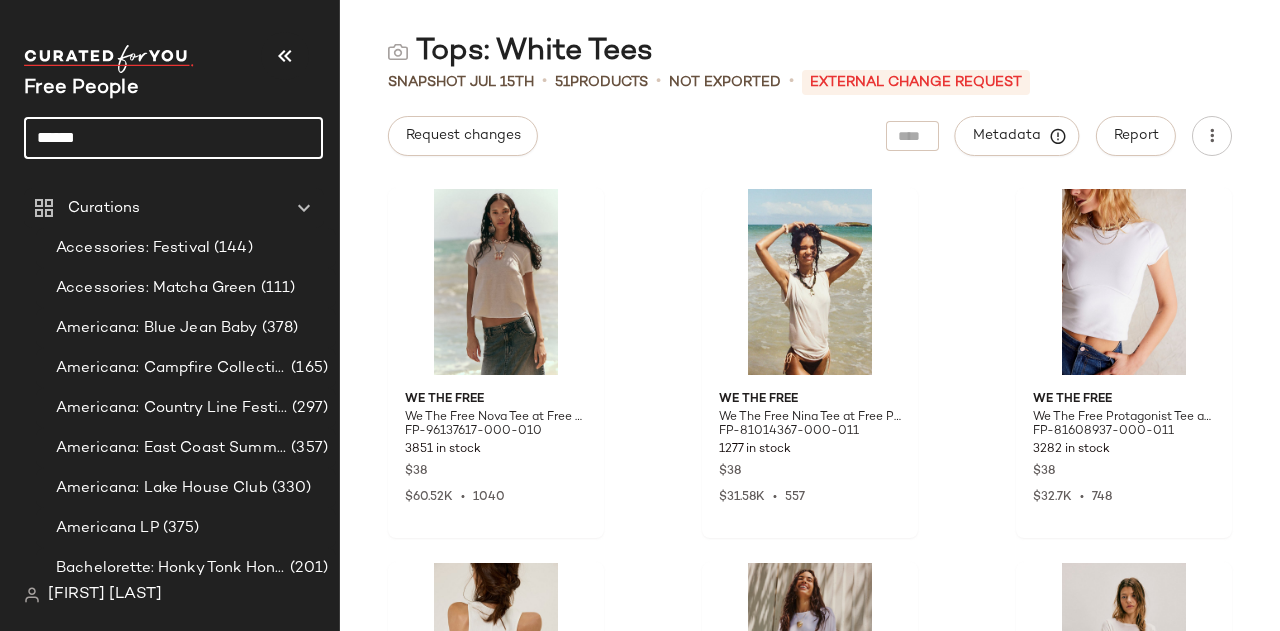 click on "******" 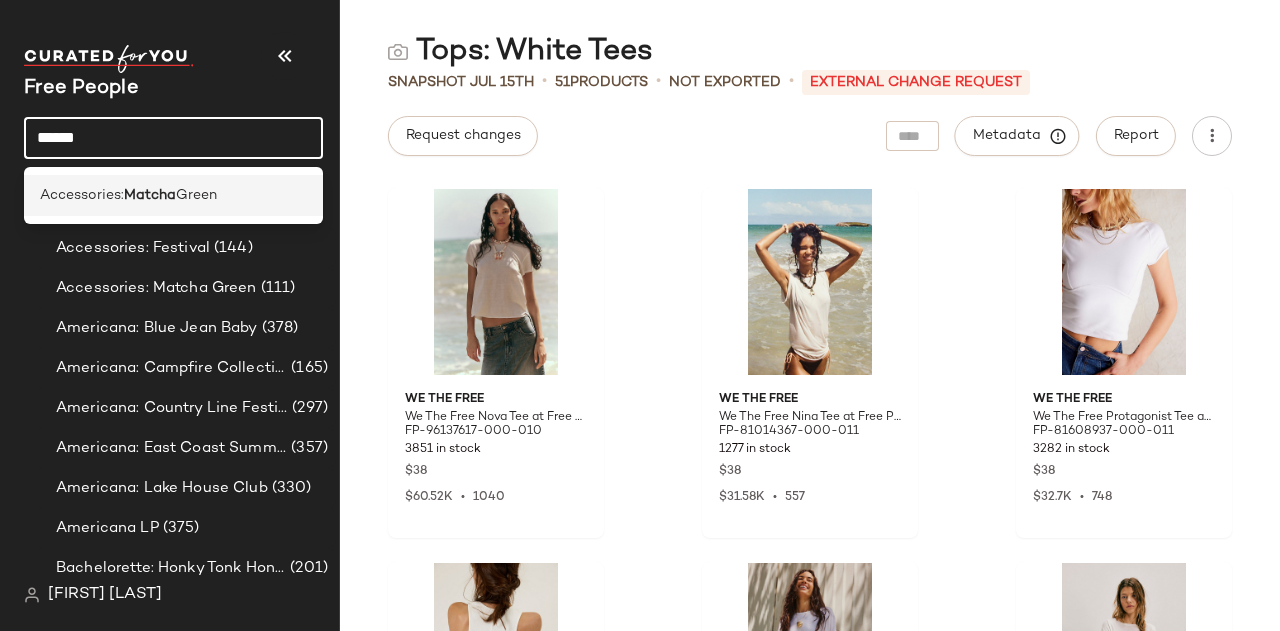 type on "******" 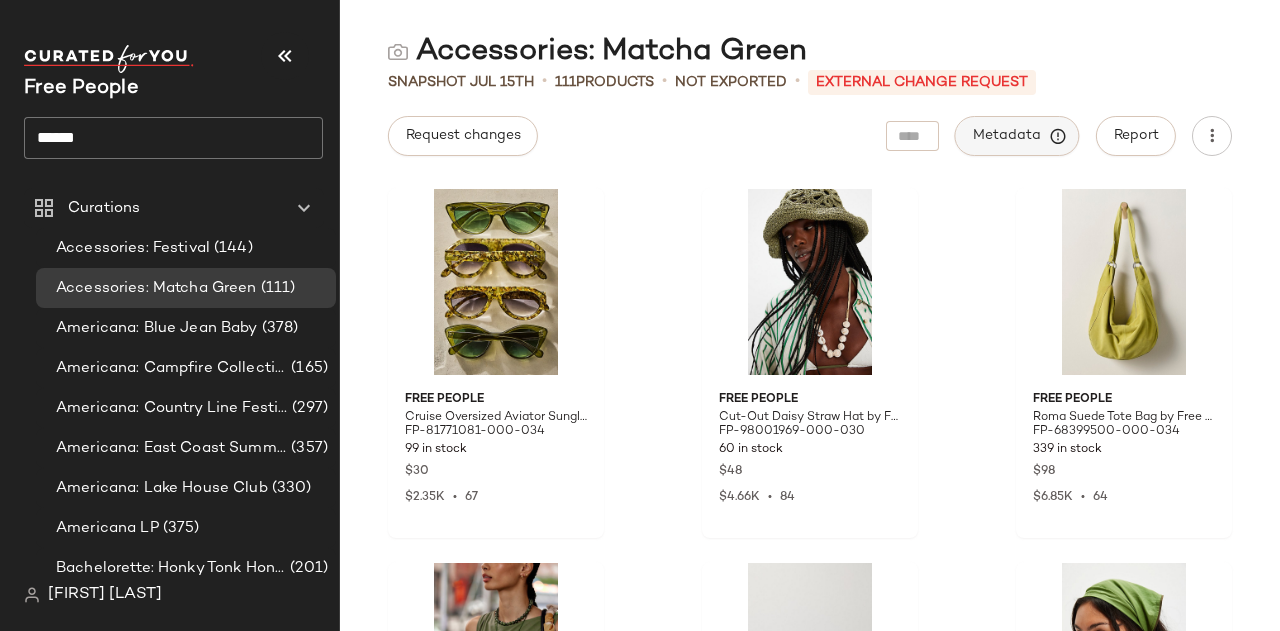 click on "Metadata" at bounding box center (1017, 136) 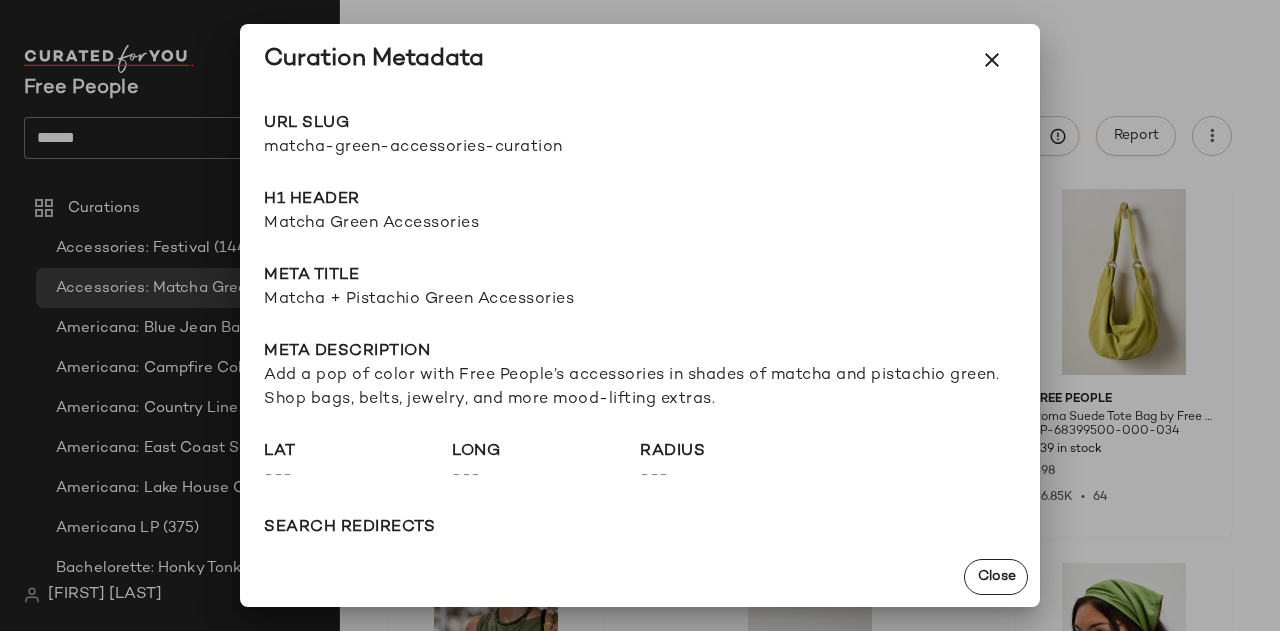 click at bounding box center (640, 315) 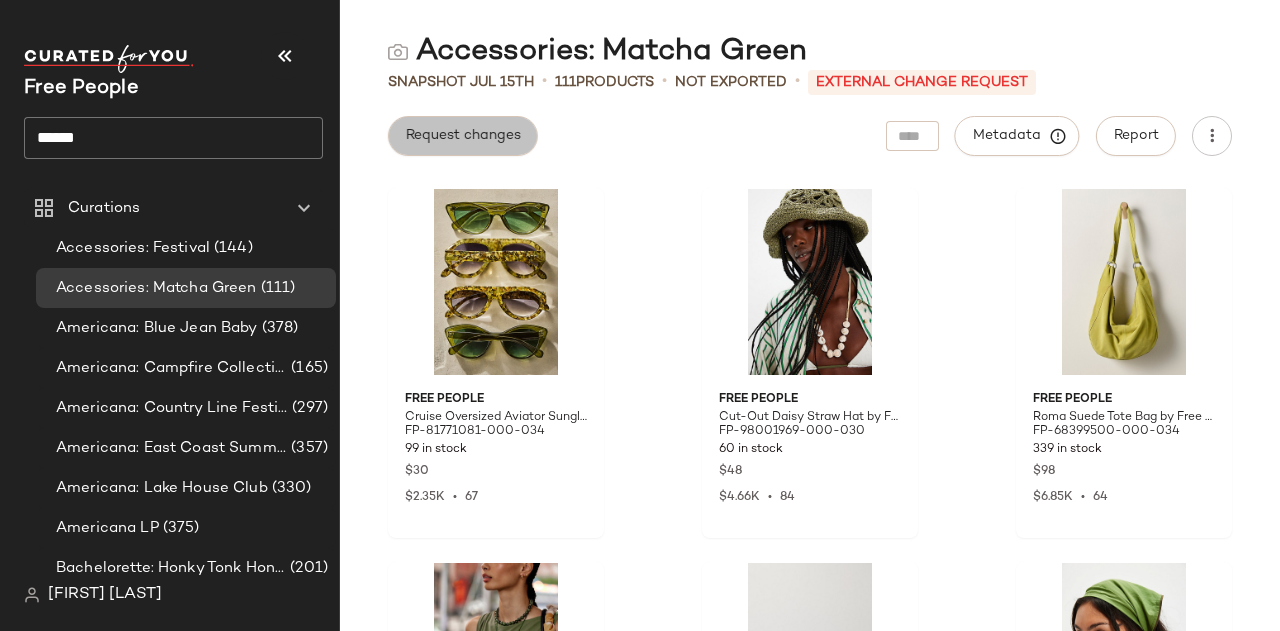 click on "Request changes" 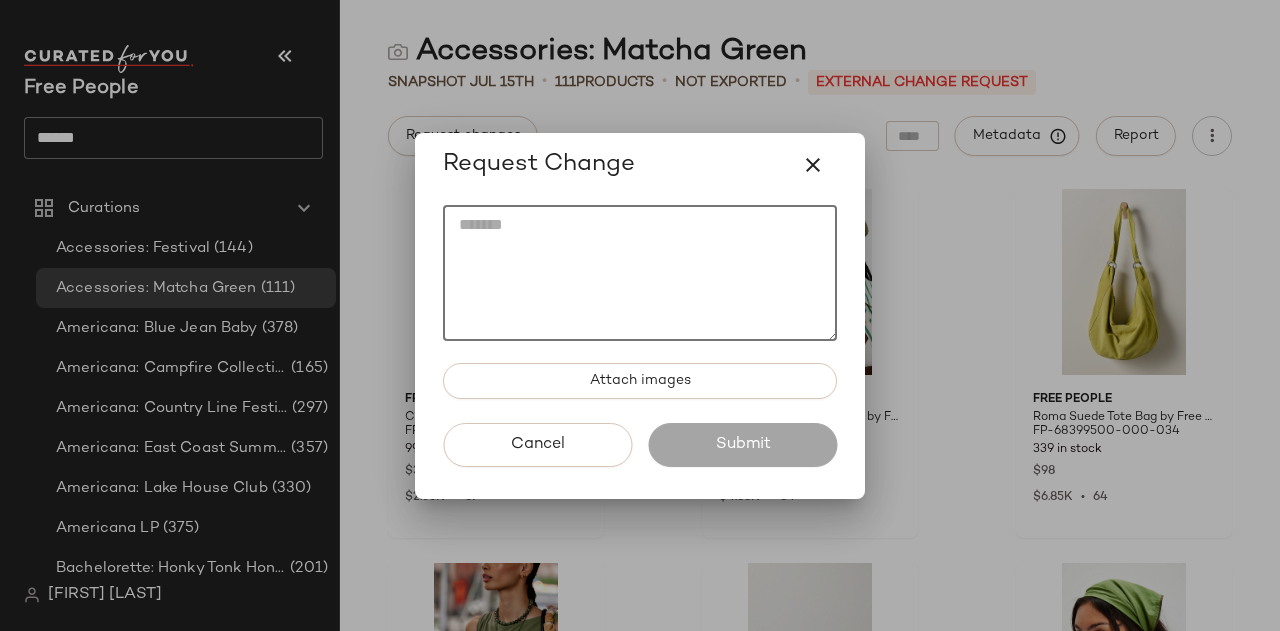 click 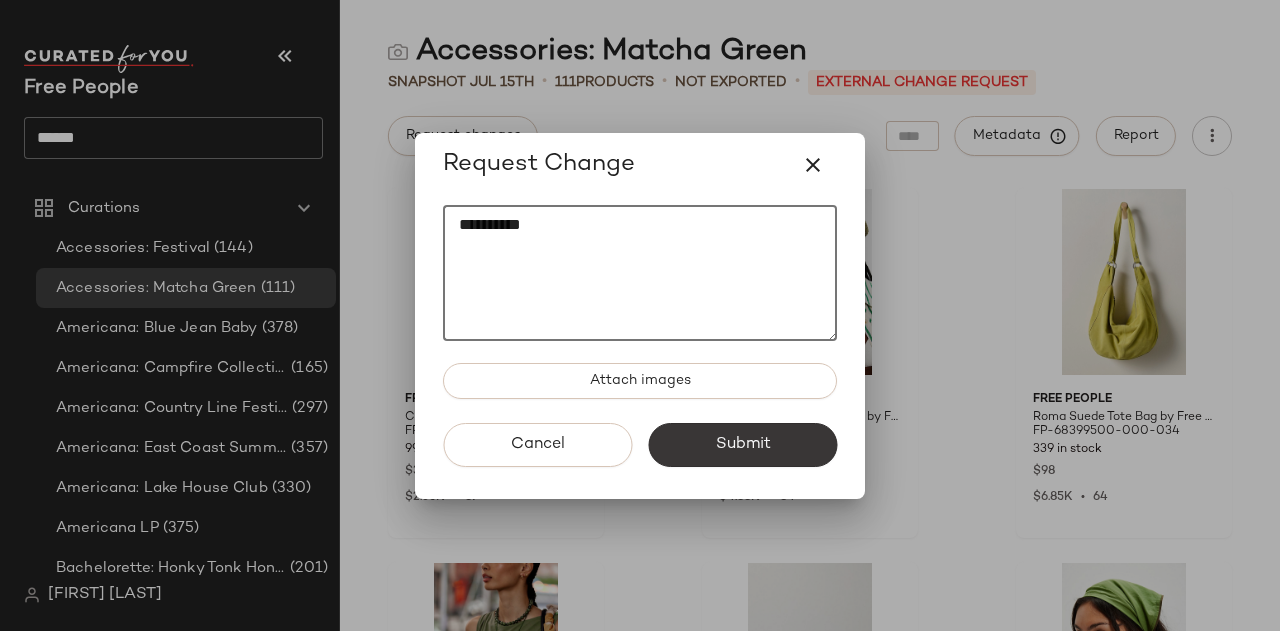type on "*********" 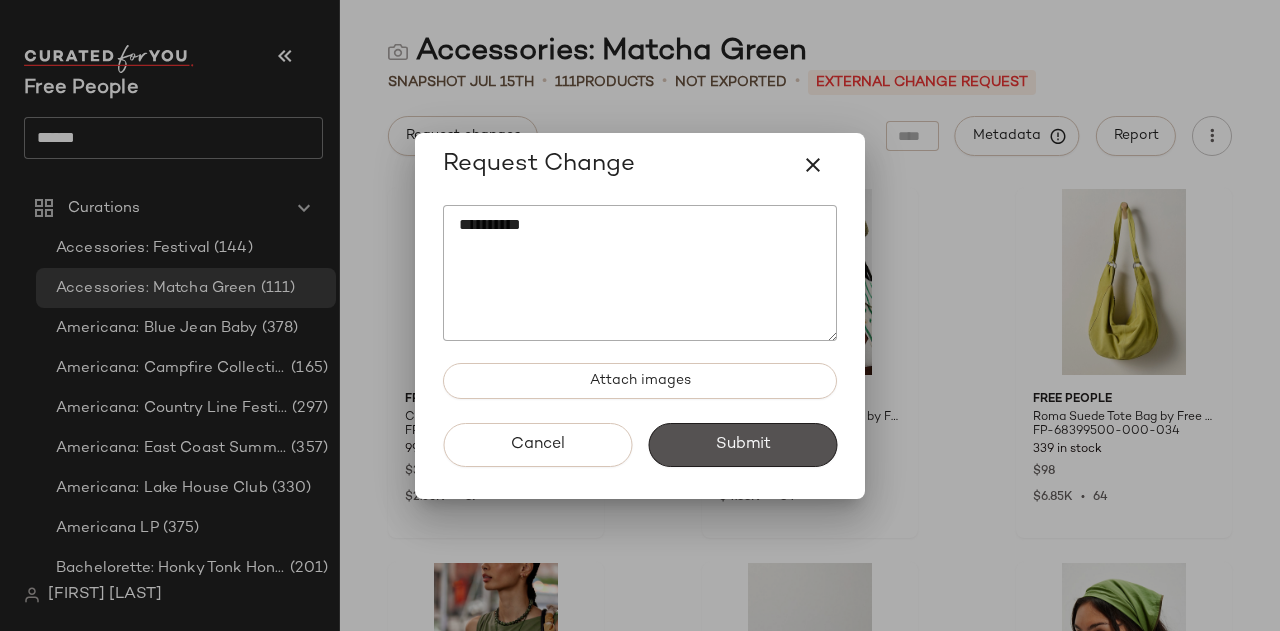 click on "Submit" at bounding box center [742, 445] 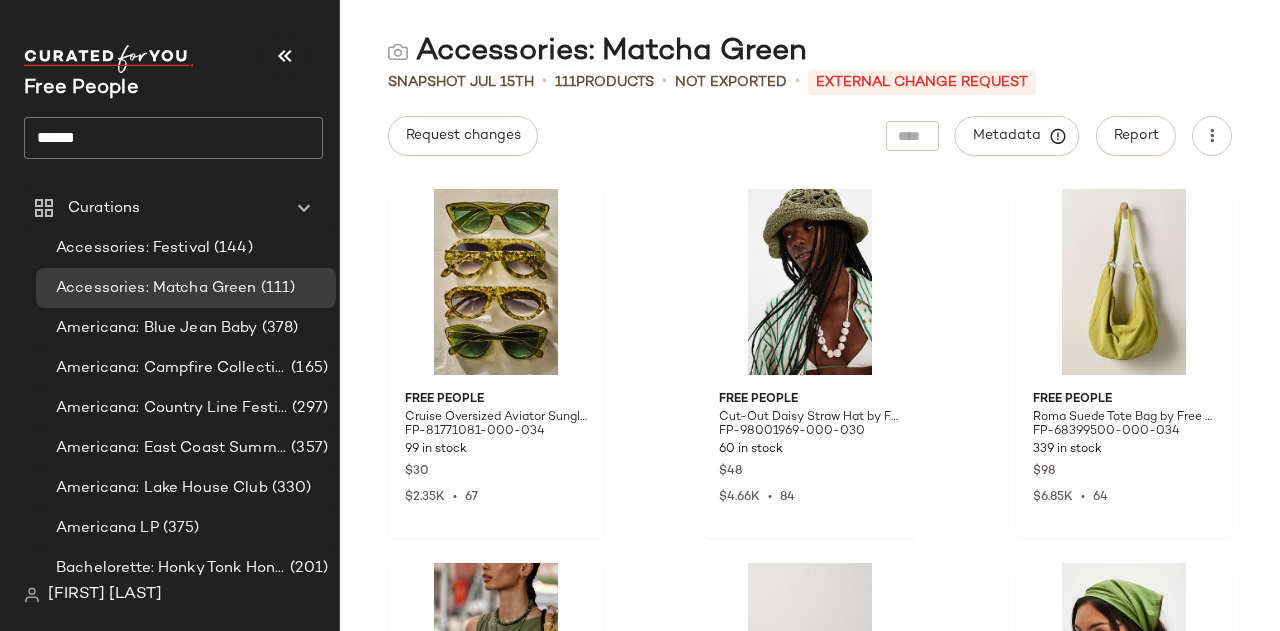 click on "******" 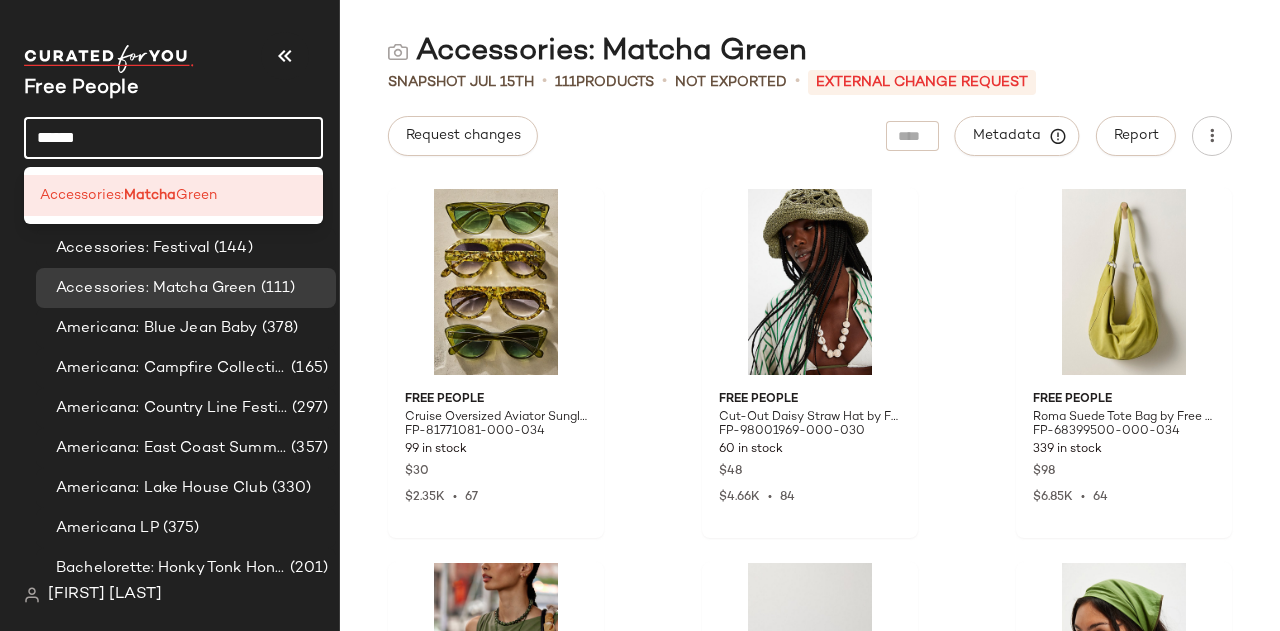 click on "******" 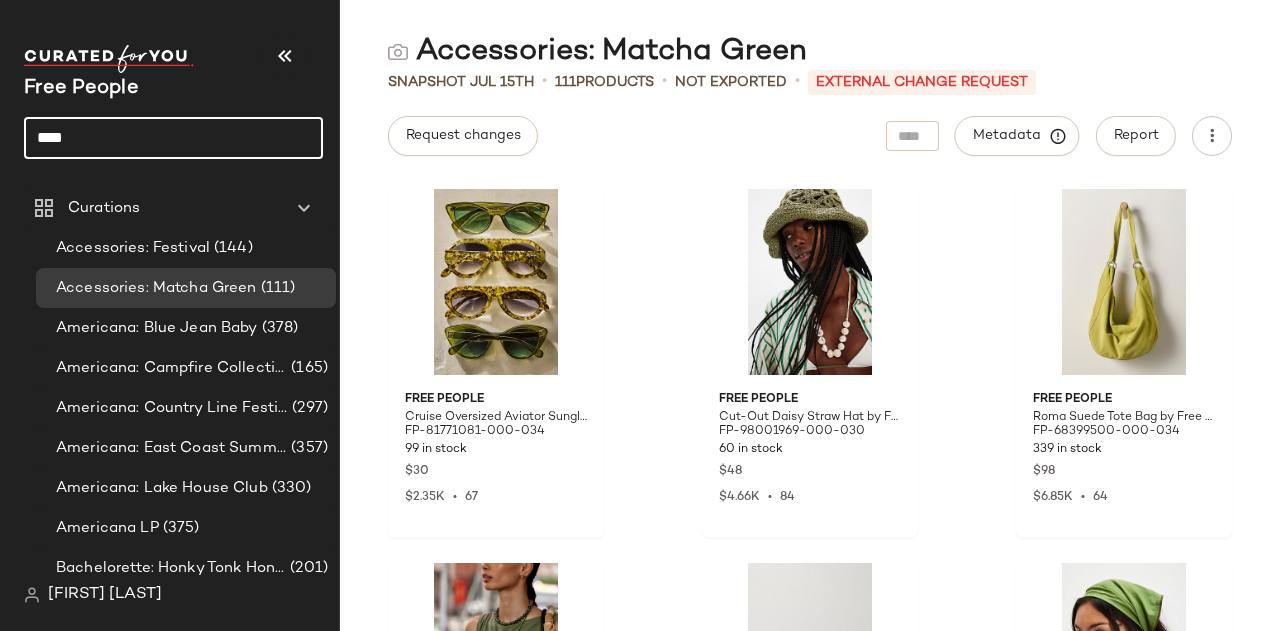 click on "****" 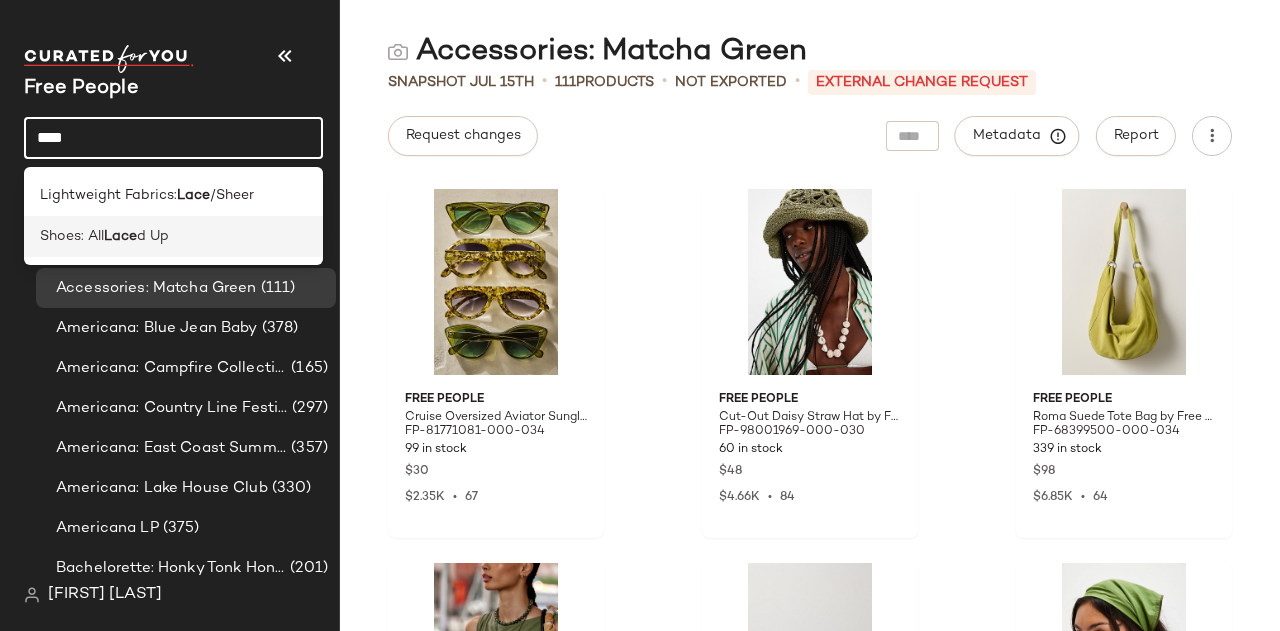type on "****" 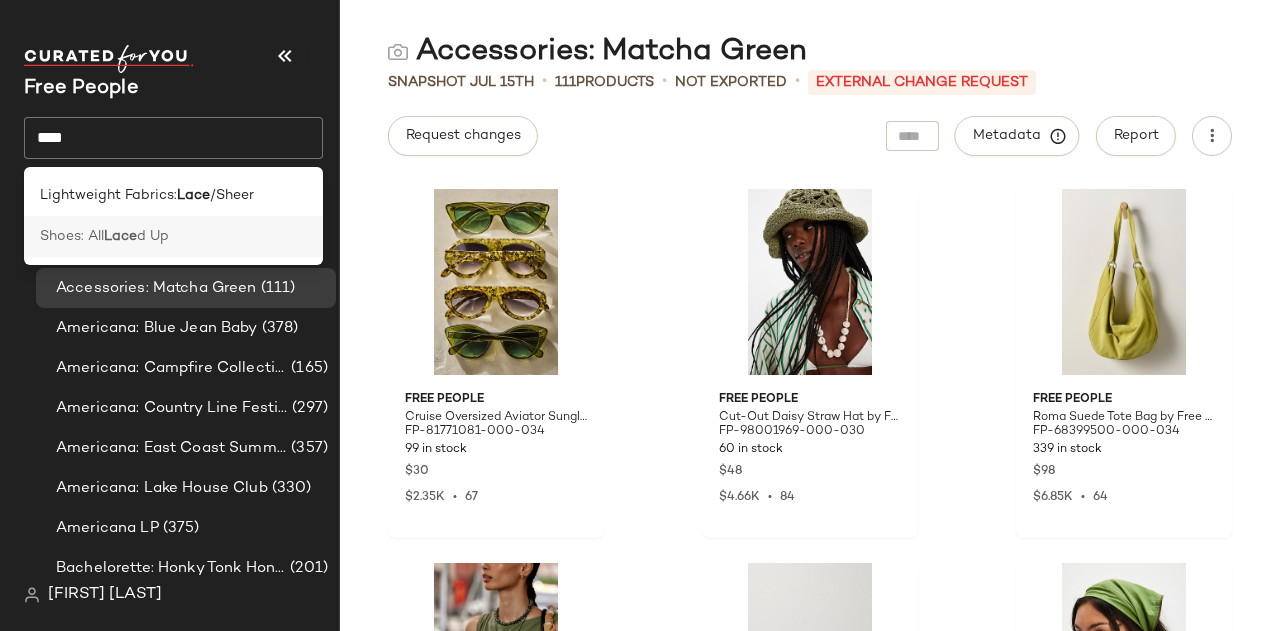 click on "Shoes: All  Lace d Up" 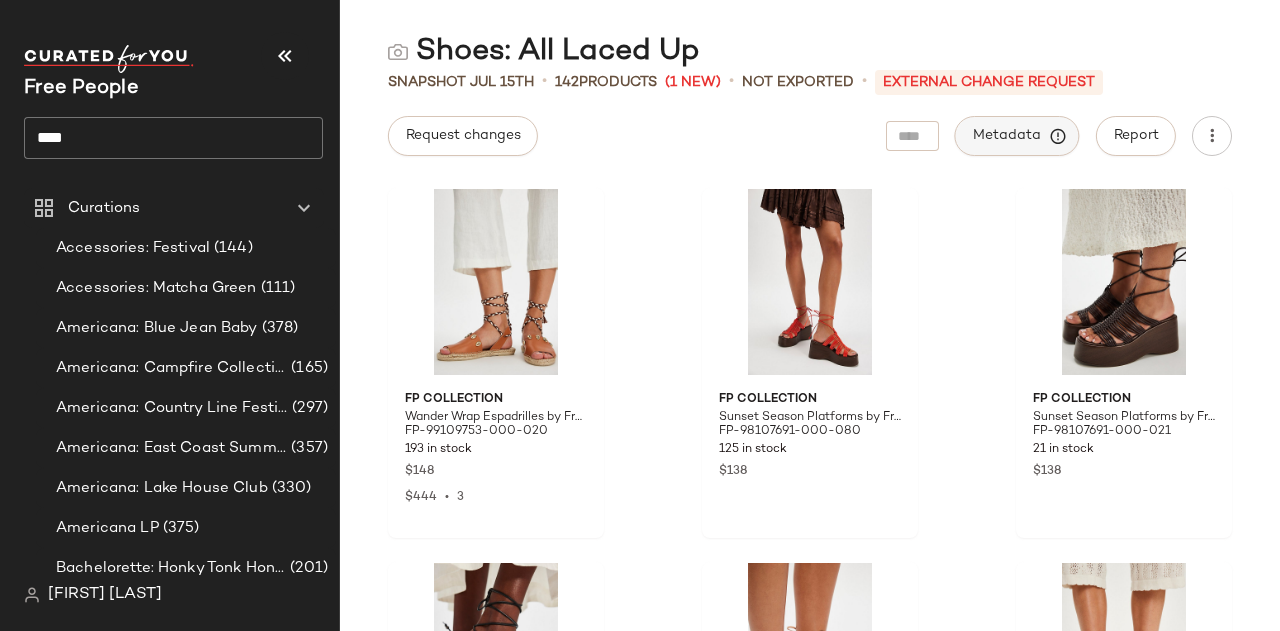 click on "Metadata" 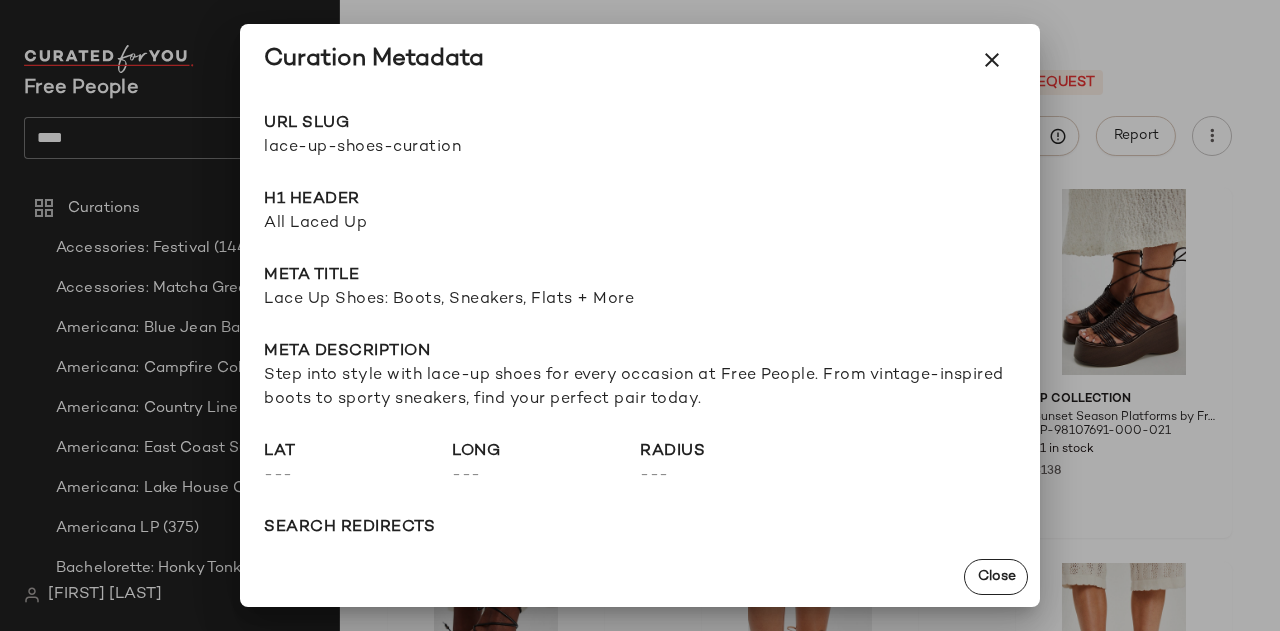 drag, startPoint x: 978, startPoint y: 61, endPoint x: 988, endPoint y: 63, distance: 10.198039 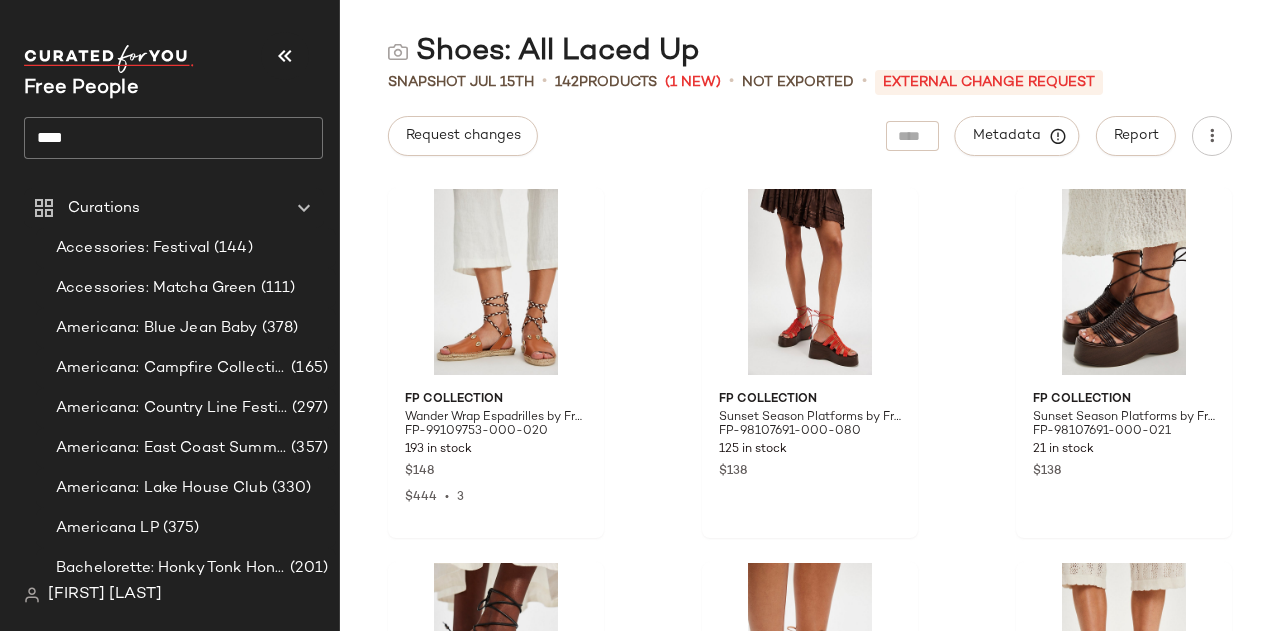 click on "FP-99109753-000-020 [PRICE] [PRICE] • 3 FP Collection Sunset Season Platforms by Free People in Orange, Size: US 7 FP-98107691-000-080 125 in stock [PRICE] FP Collection Sunset Season Platforms by Free People in Brown, Size: US 11 FP-98107691-000-021 21 in stock [PRICE] FP Collection Front Row Wrap Clogs by Free People in Black, Size: US 7.5 FP-92097278-000-001 30 in stock [PRICE] [PRICE] • 11 Meher Kakalia Meher Kakalia Clio Tassel Sandals at Free People in Pink, Size: EU 38 FP-95037818-000-066 12 in stock [PRICE] Schutz Antonia Wrap Sandals by Schutz at Free People in Brown, Size: US 10 FP-97545446-000-020 40 in stock [PRICE] [PRICE] BC Footwear by Seychelles Second Chances Mary Janes by BC Footwear by Seychelles at Free People in Red, Size: US 7 FP-94970027-000-060 59 in stock" at bounding box center (810, 331) 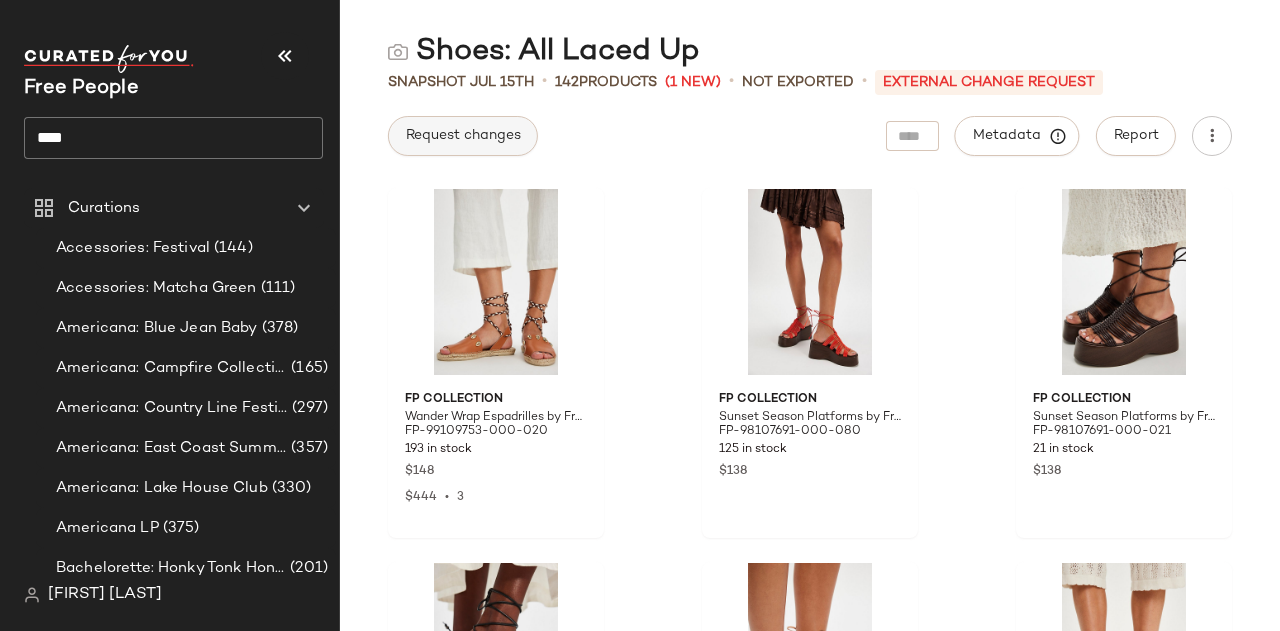 click on "Request changes" 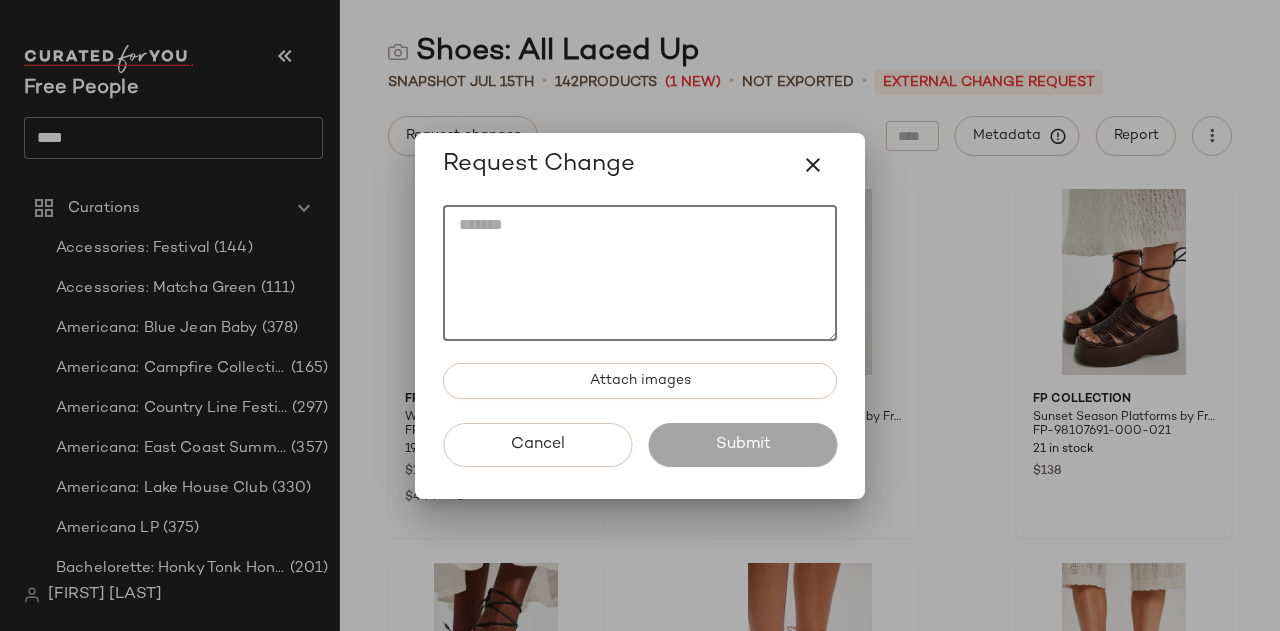 click 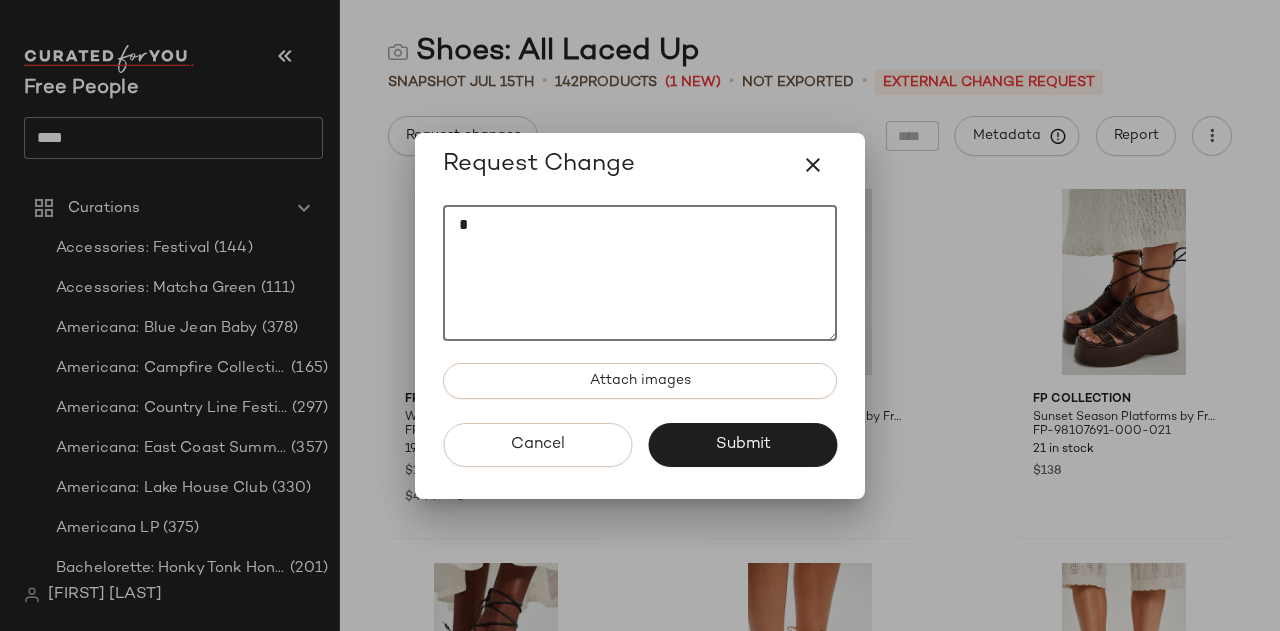 click on "*" 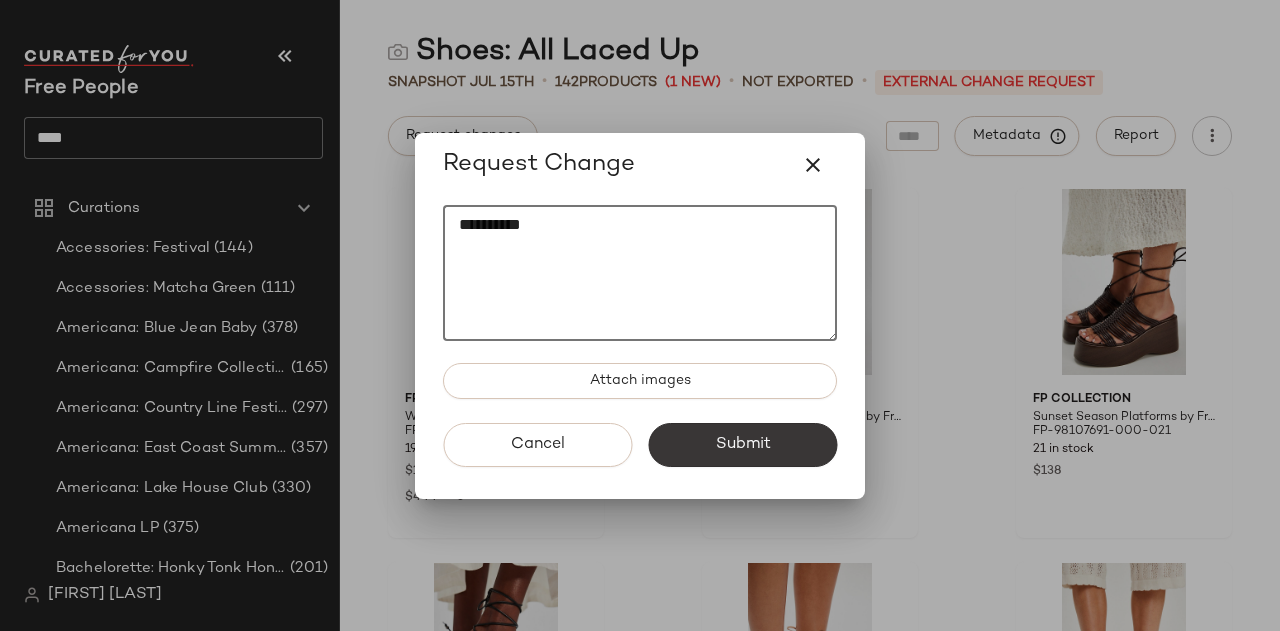 type on "*********" 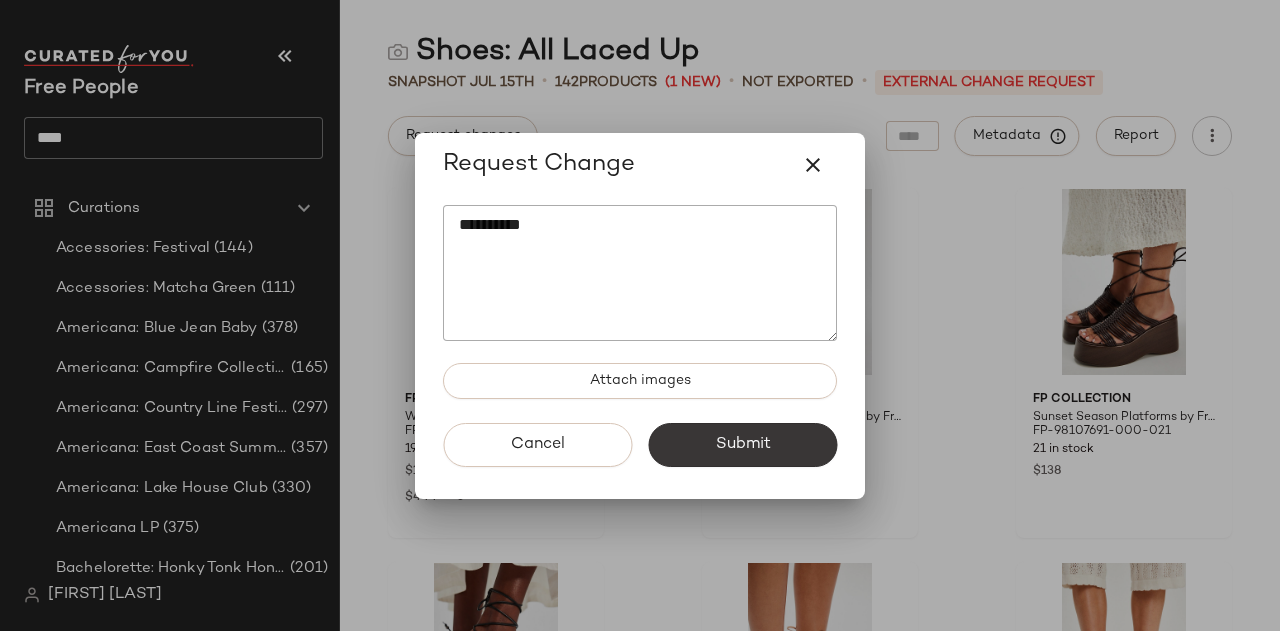 click on "Submit" 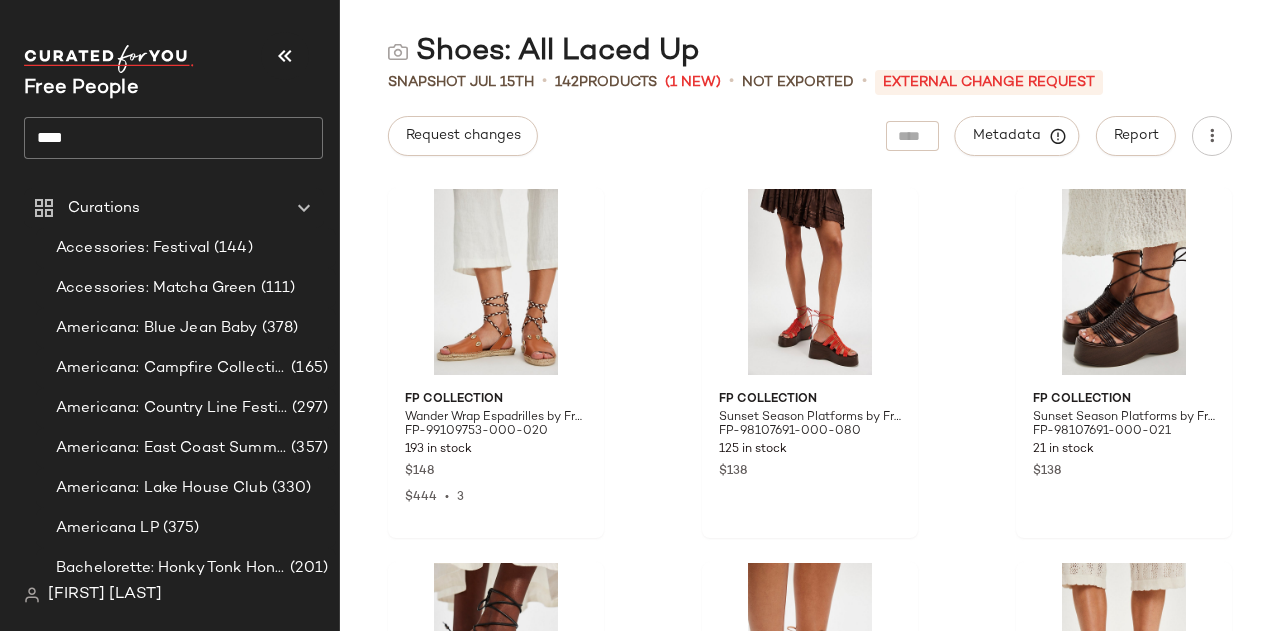 click on "****" 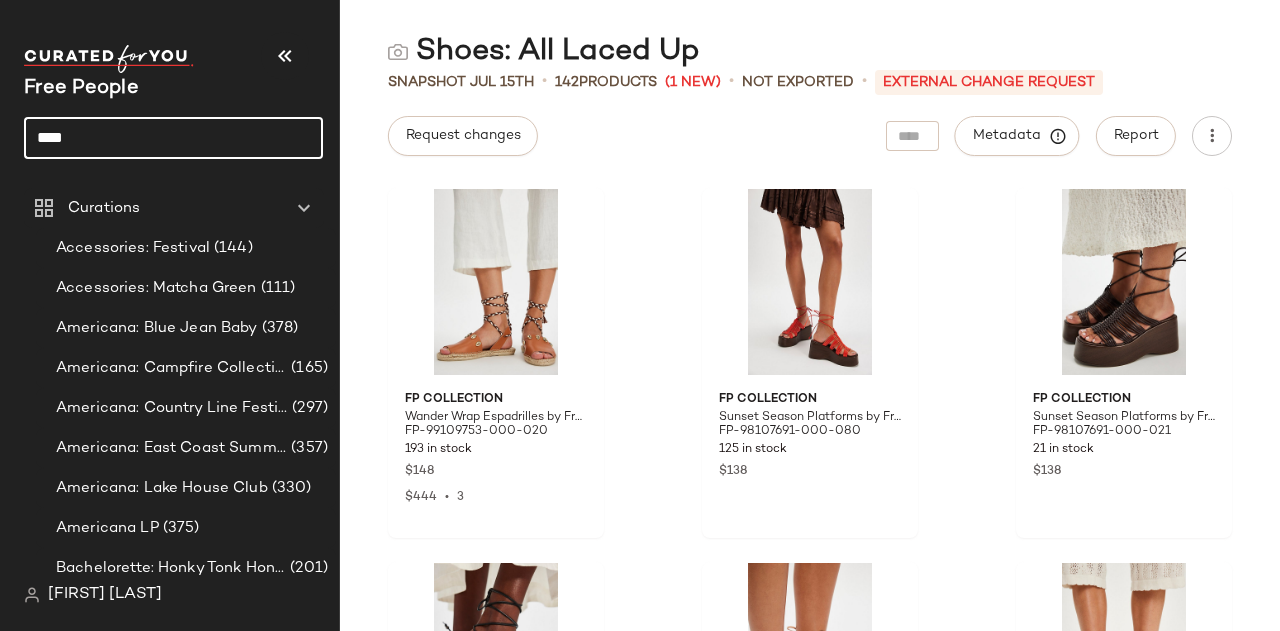 click on "****" 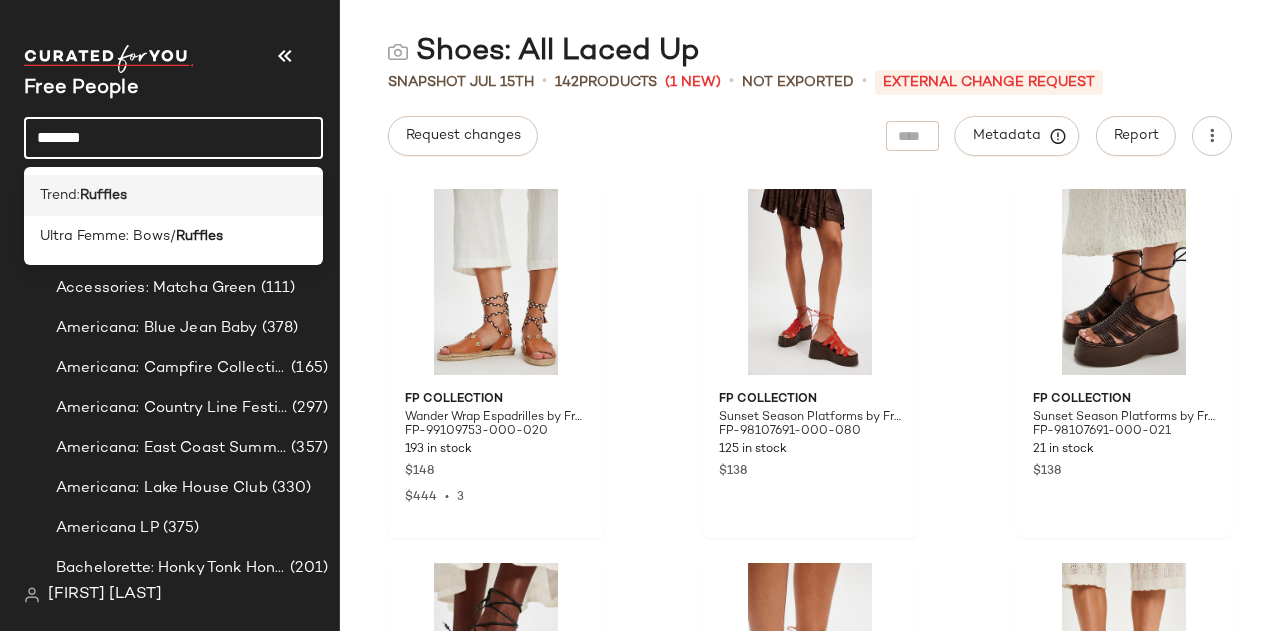 type on "*******" 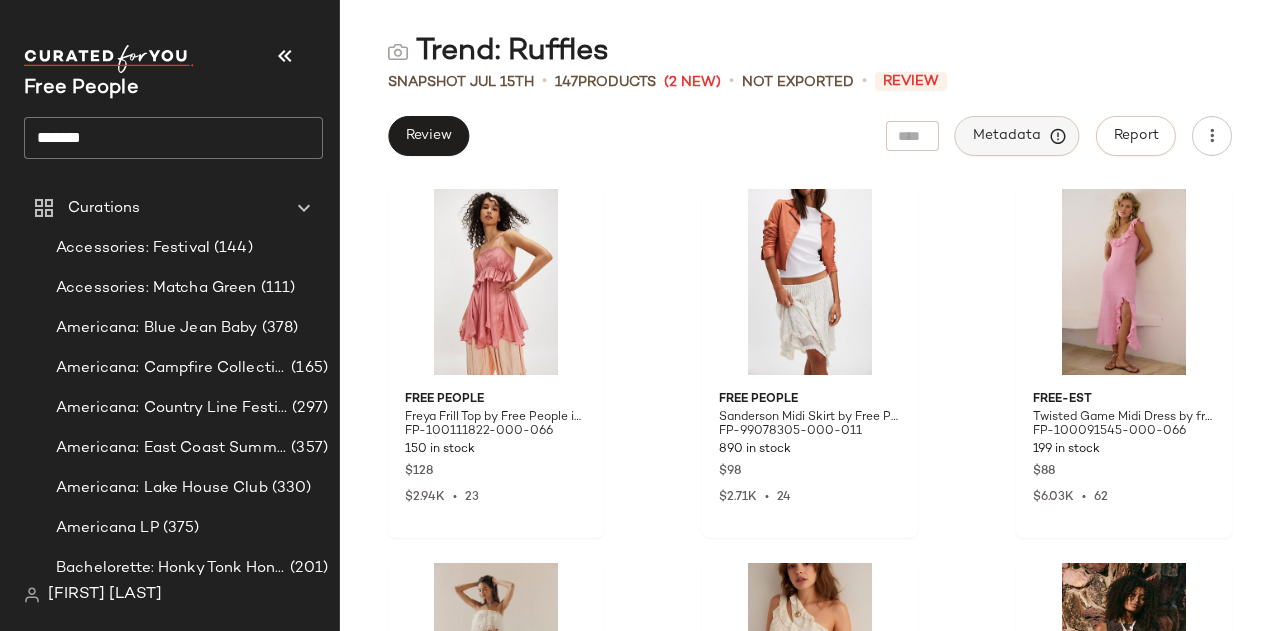 click on "Metadata" 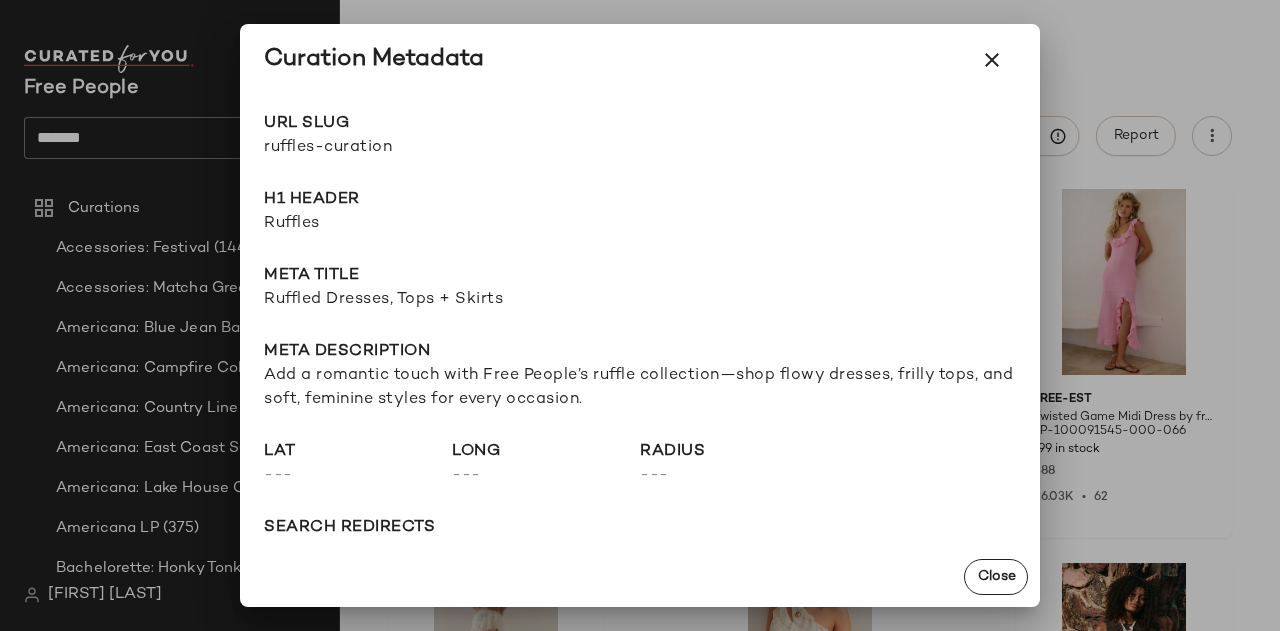 click on "ruffles-curation" at bounding box center [452, 148] 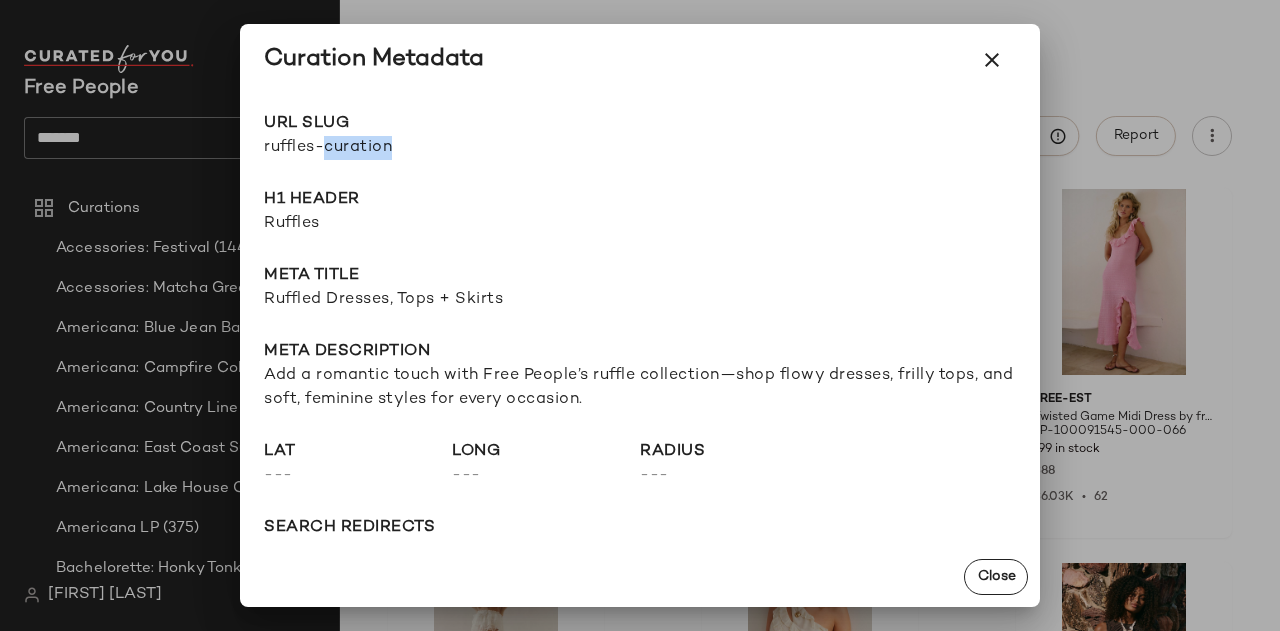 click on "ruffles-curation" at bounding box center [452, 148] 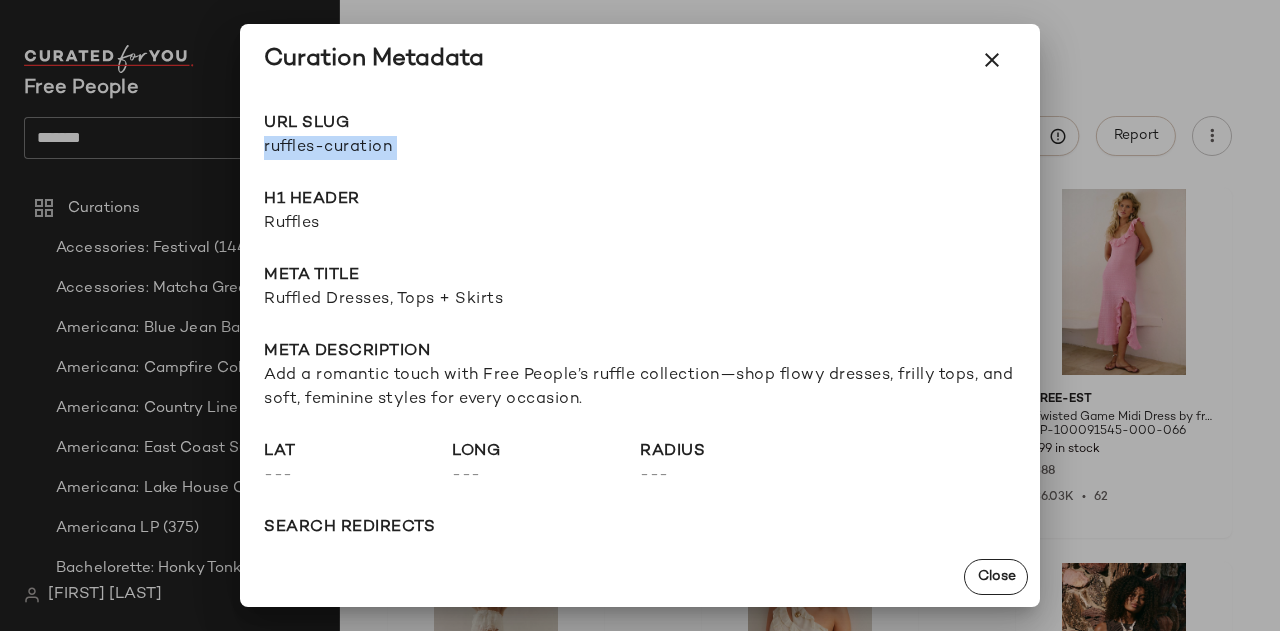 click on "ruffles-curation" at bounding box center (452, 148) 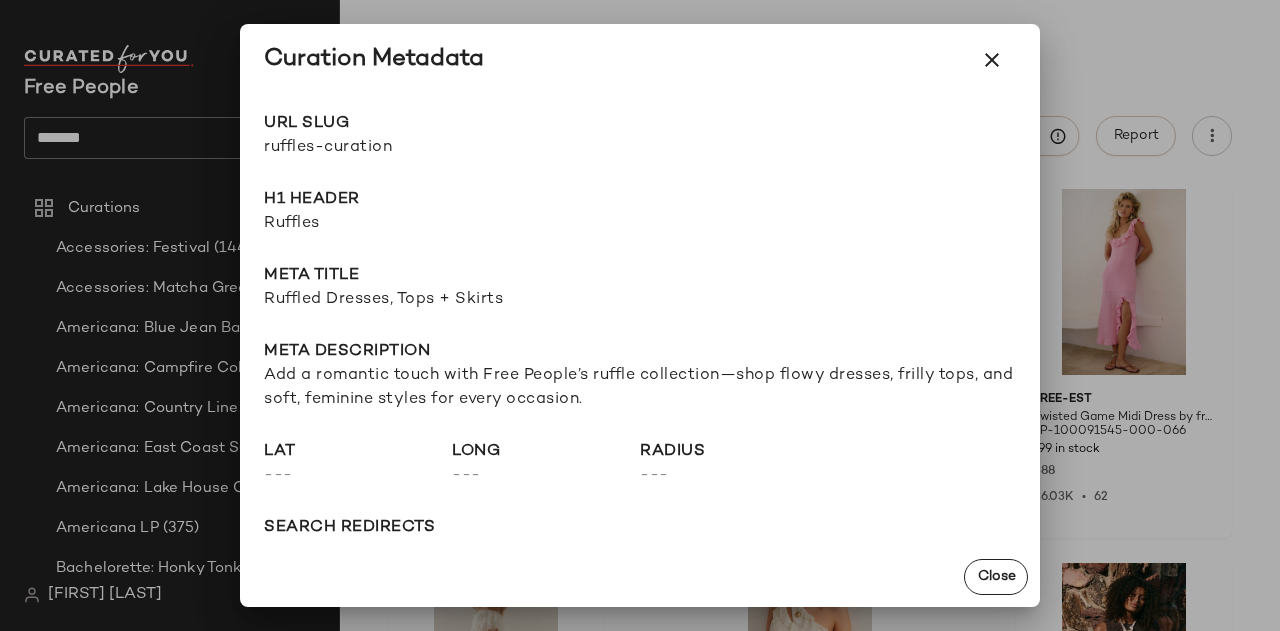 click on "Ruffles" at bounding box center (640, 224) 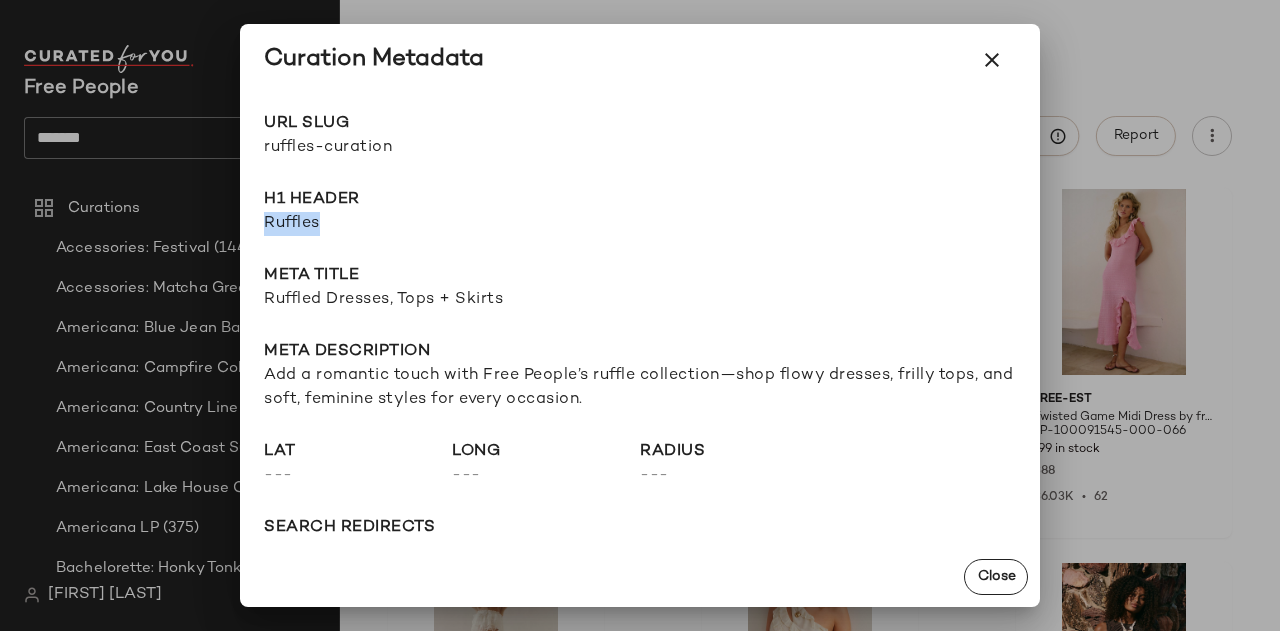 click on "Ruffles" at bounding box center [640, 224] 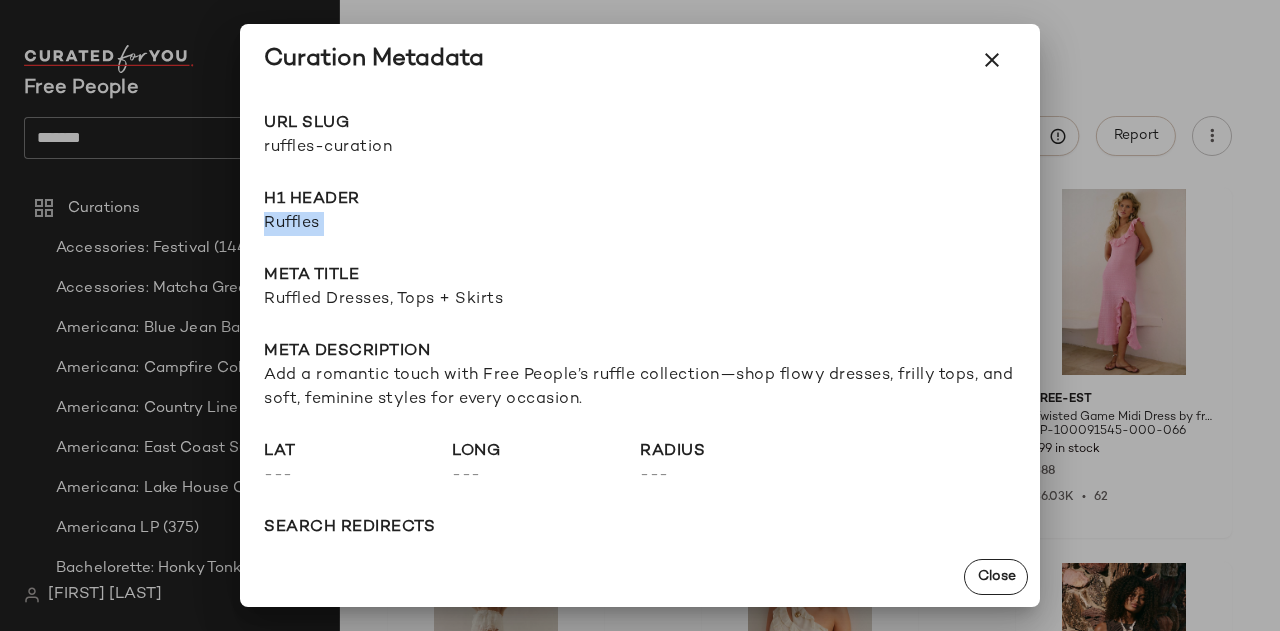 click on "Ruffles" at bounding box center [640, 224] 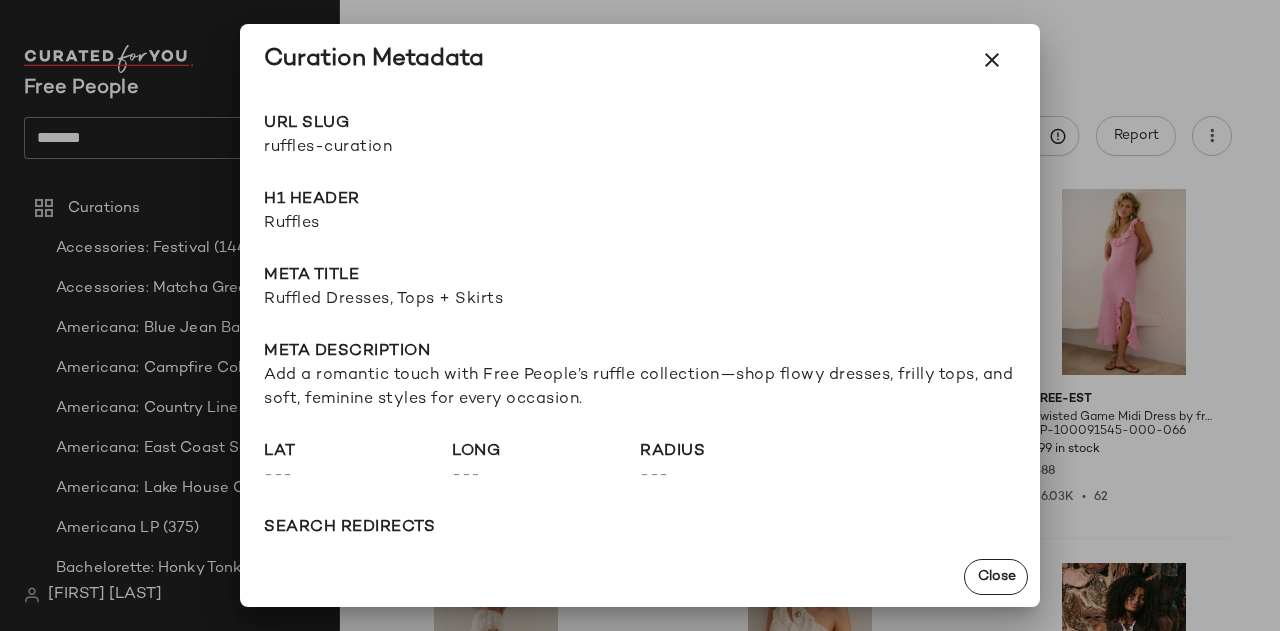 click on "Ruffled Dresses, Tops + Skirts" at bounding box center (640, 300) 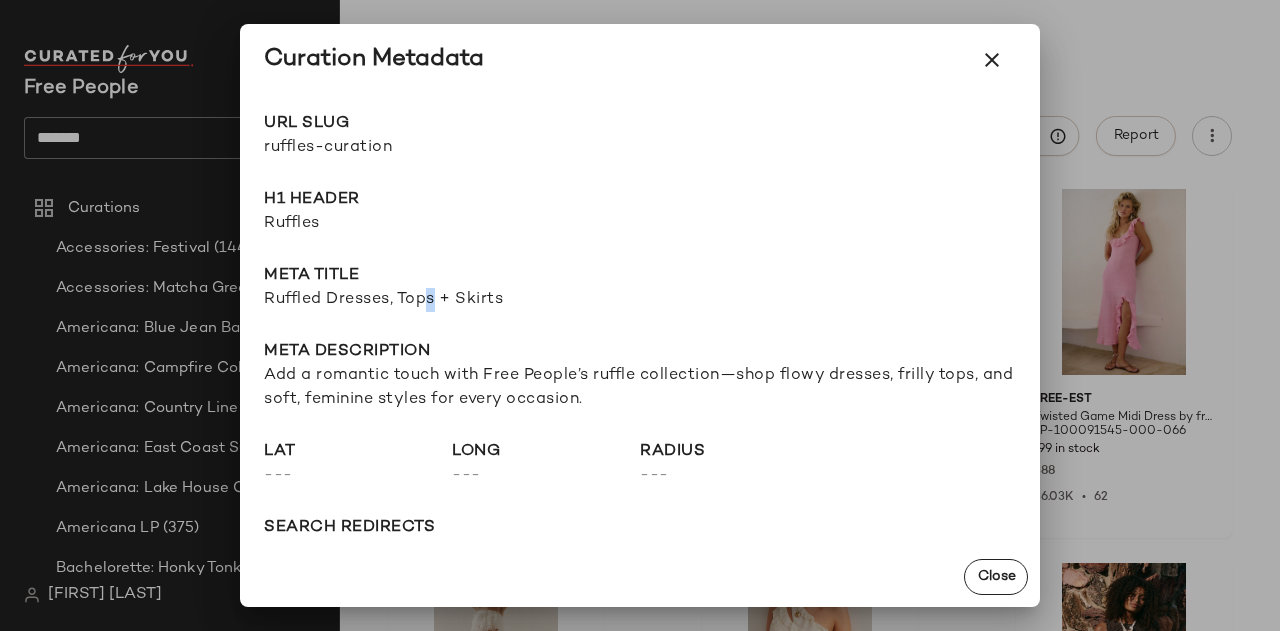 click on "Ruffled Dresses, Tops + Skirts" at bounding box center (640, 300) 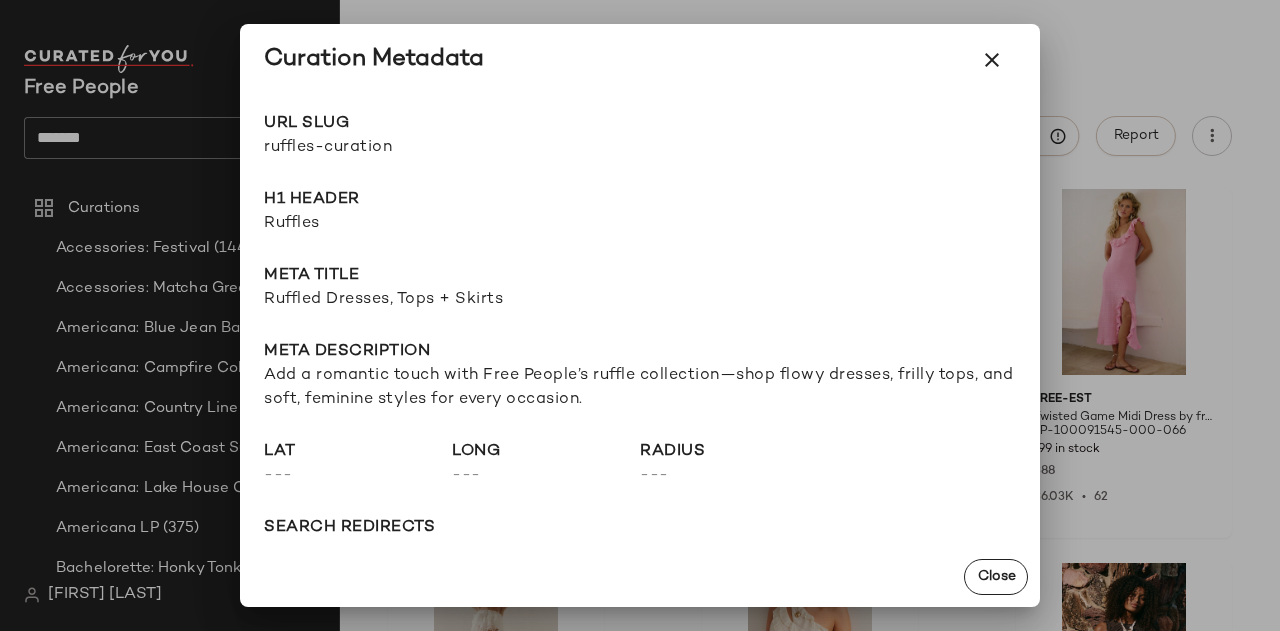 click on "Ruffled Dresses, Tops + Skirts" at bounding box center (640, 300) 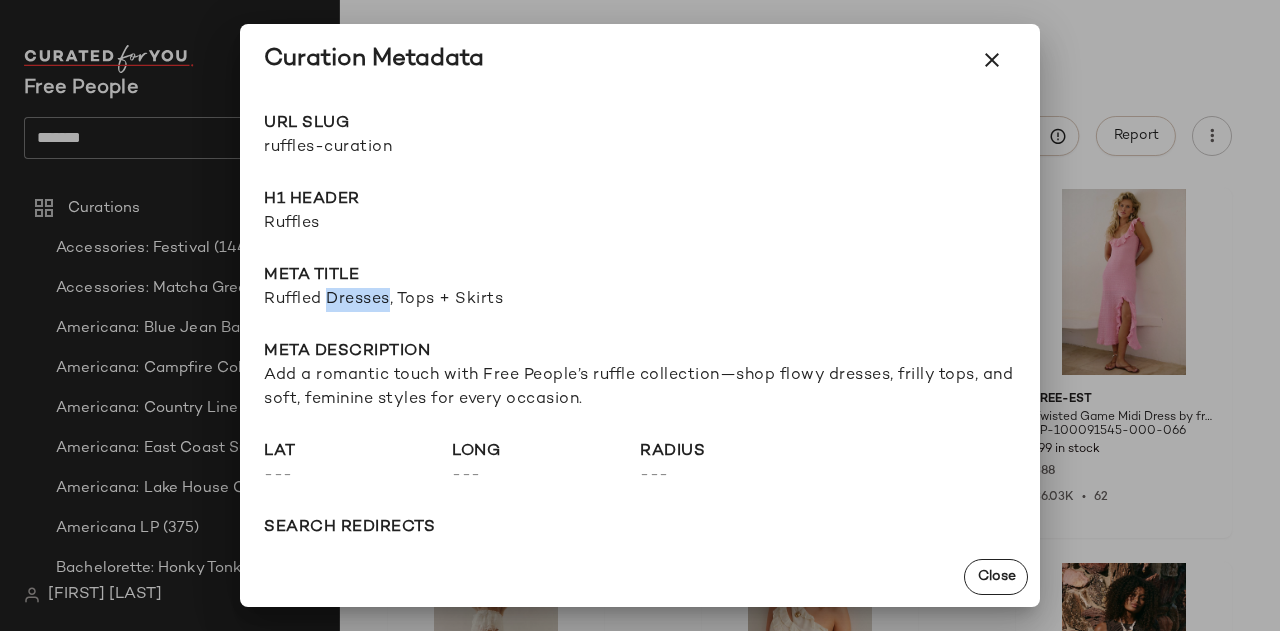 click on "Ruffled Dresses, Tops + Skirts" at bounding box center (640, 300) 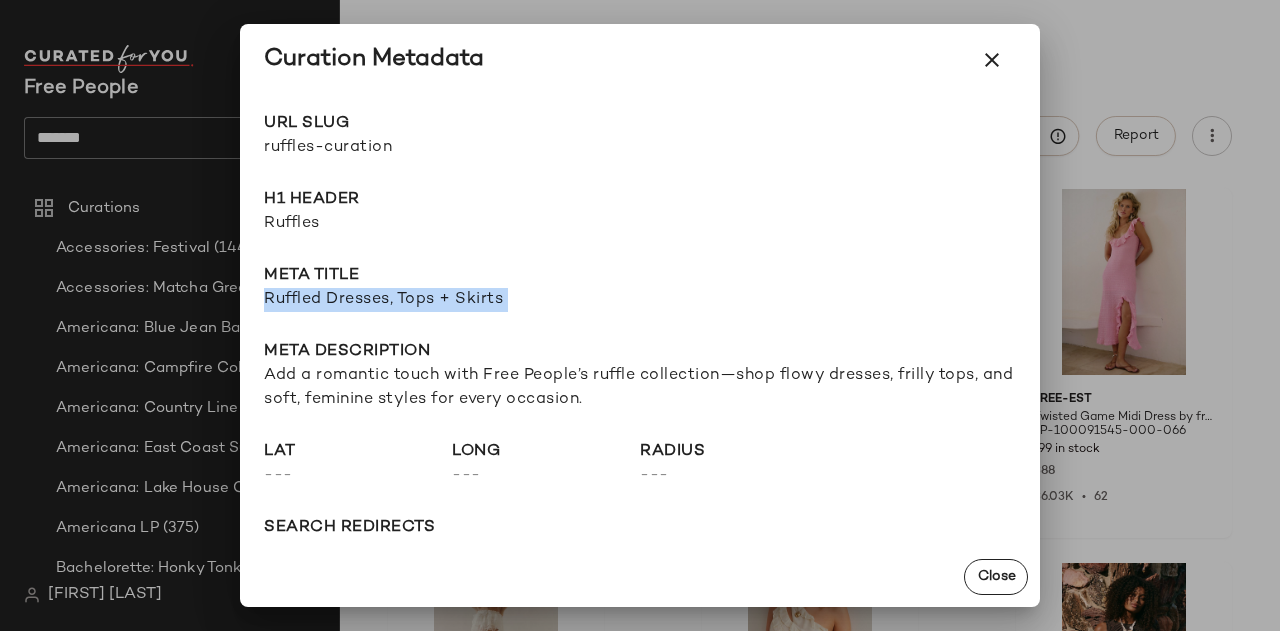 click on "Ruffled Dresses, Tops + Skirts" at bounding box center (640, 300) 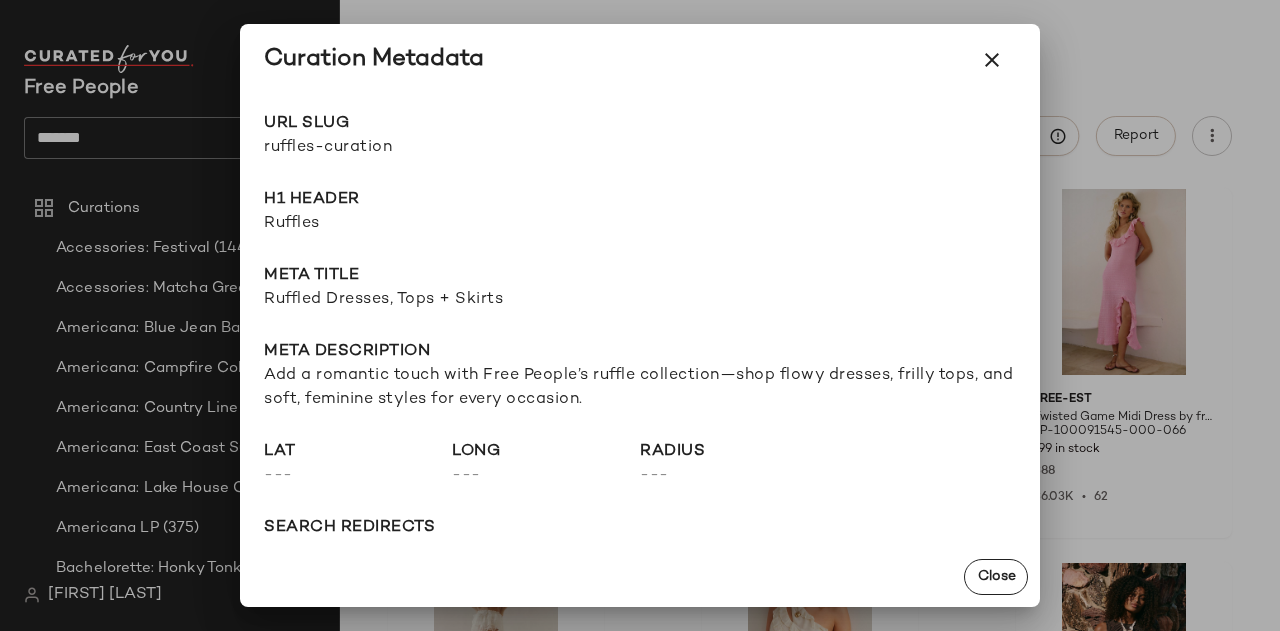 click on "Add a romantic touch with Free People’s ruffle collection—shop flowy dresses, frilly tops, and soft, feminine styles for every occasion." at bounding box center [640, 388] 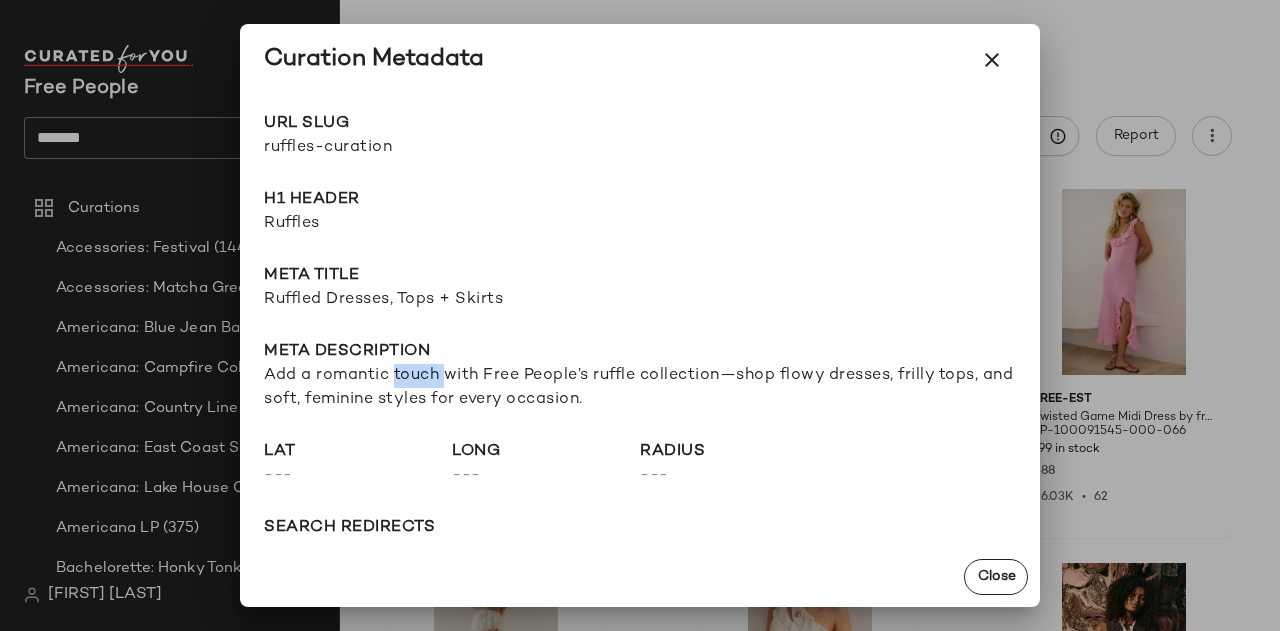 click on "Add a romantic touch with Free People’s ruffle collection—shop flowy dresses, frilly tops, and soft, feminine styles for every occasion." at bounding box center [640, 388] 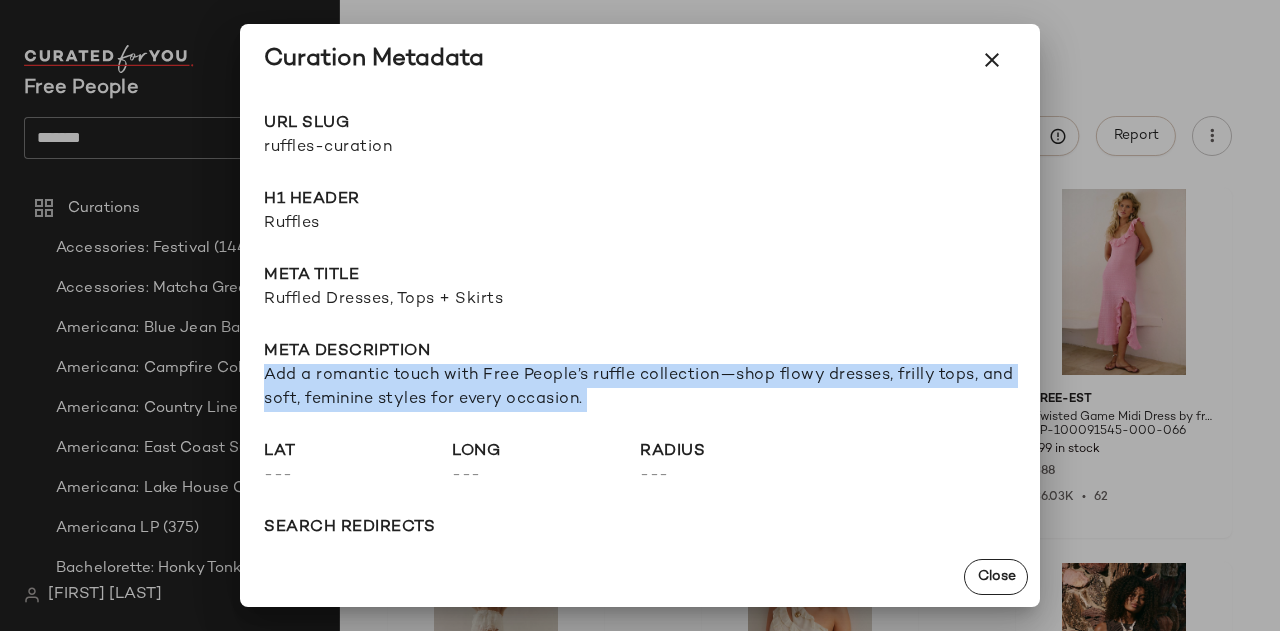 click on "Add a romantic touch with Free People’s ruffle collection—shop flowy dresses, frilly tops, and soft, feminine styles for every occasion." at bounding box center (640, 388) 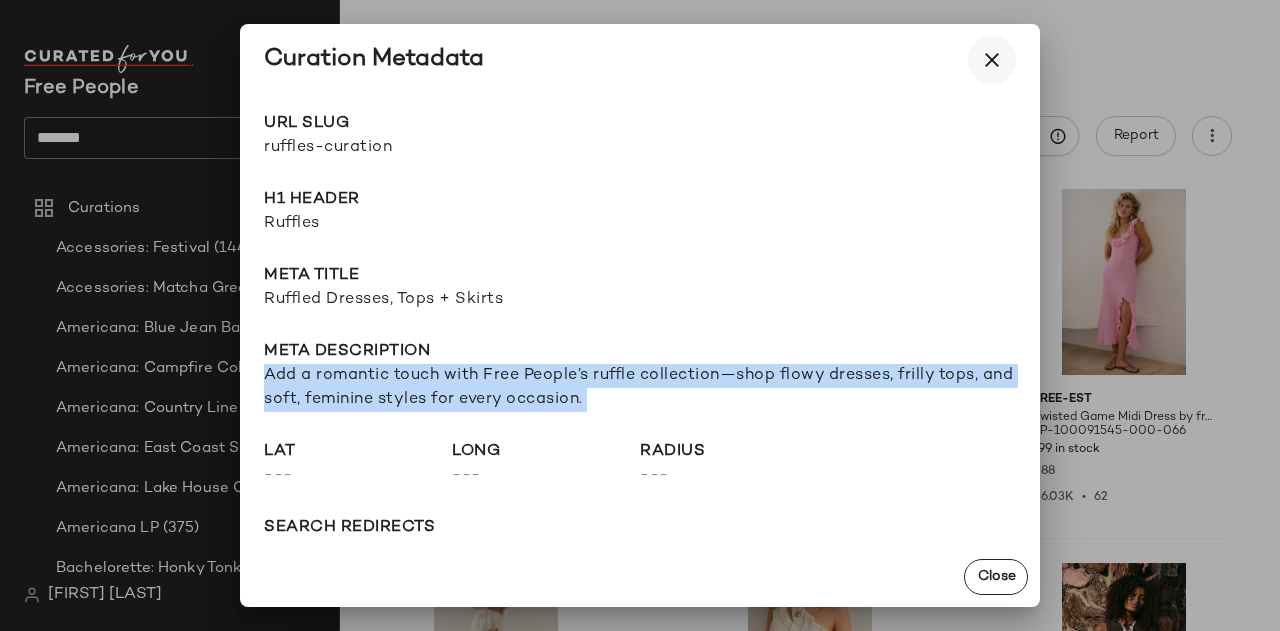 click at bounding box center (992, 60) 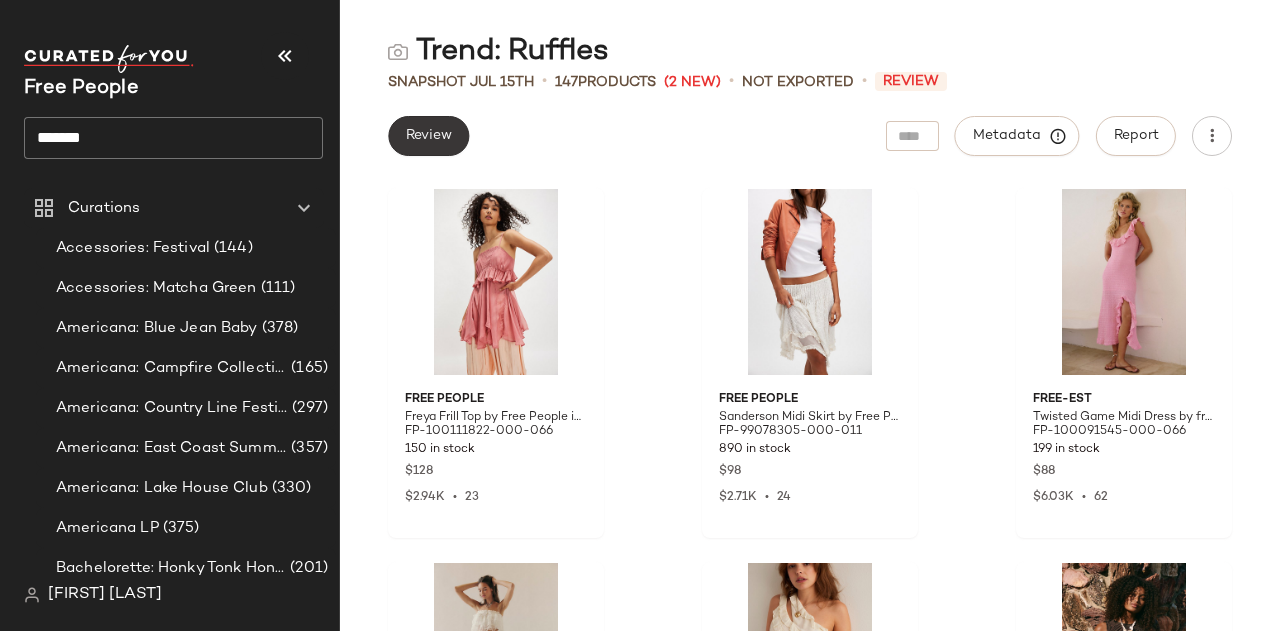 click on "Review" at bounding box center [428, 136] 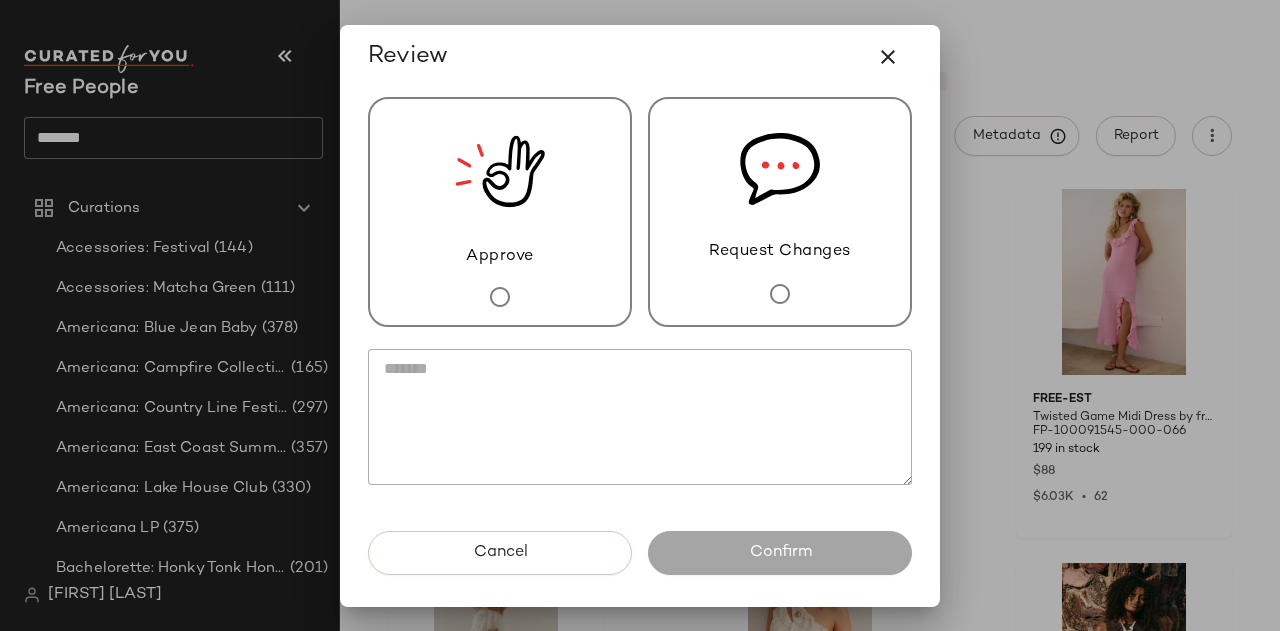 click 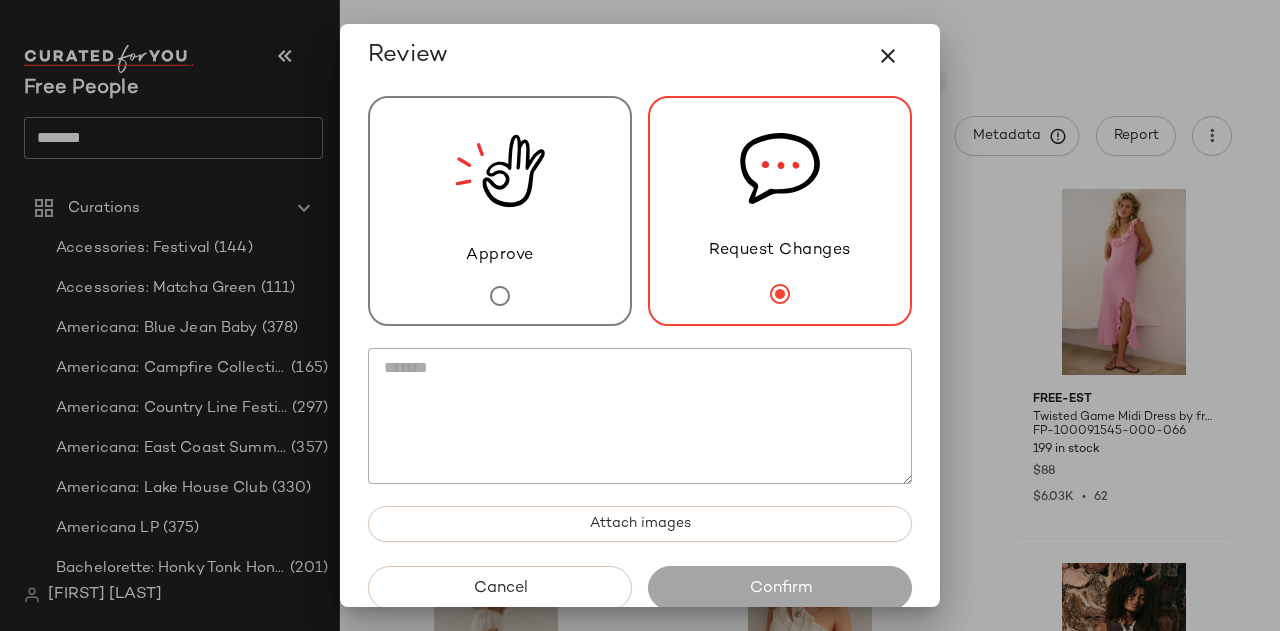 click 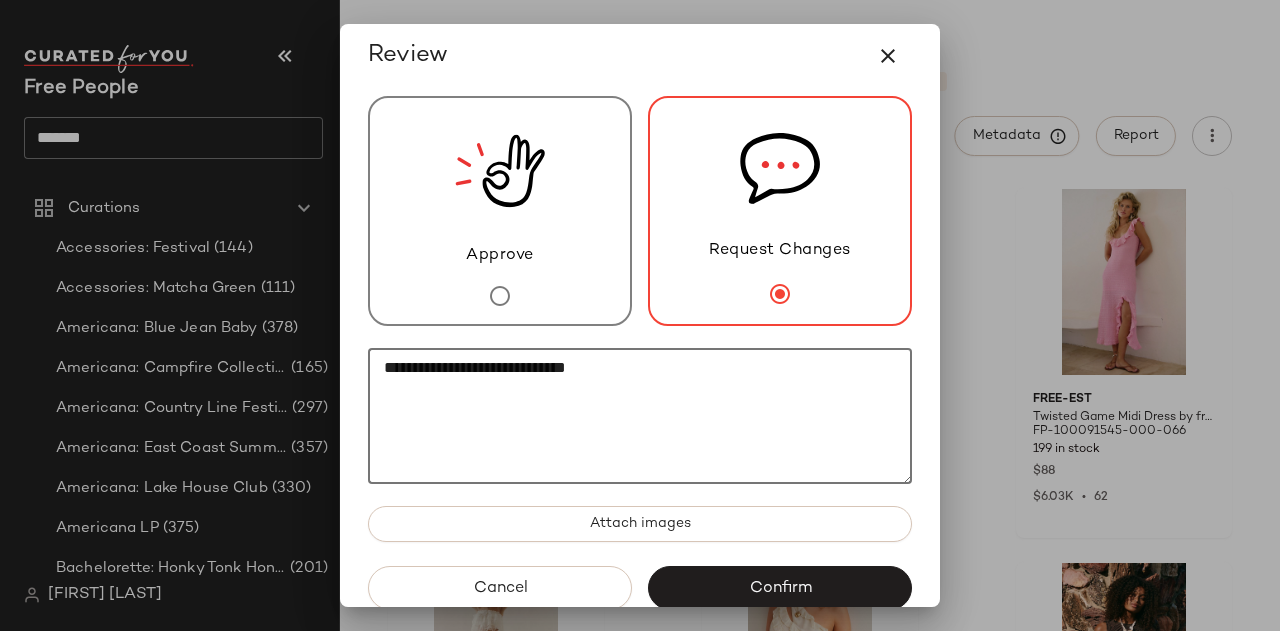 click on "**********" 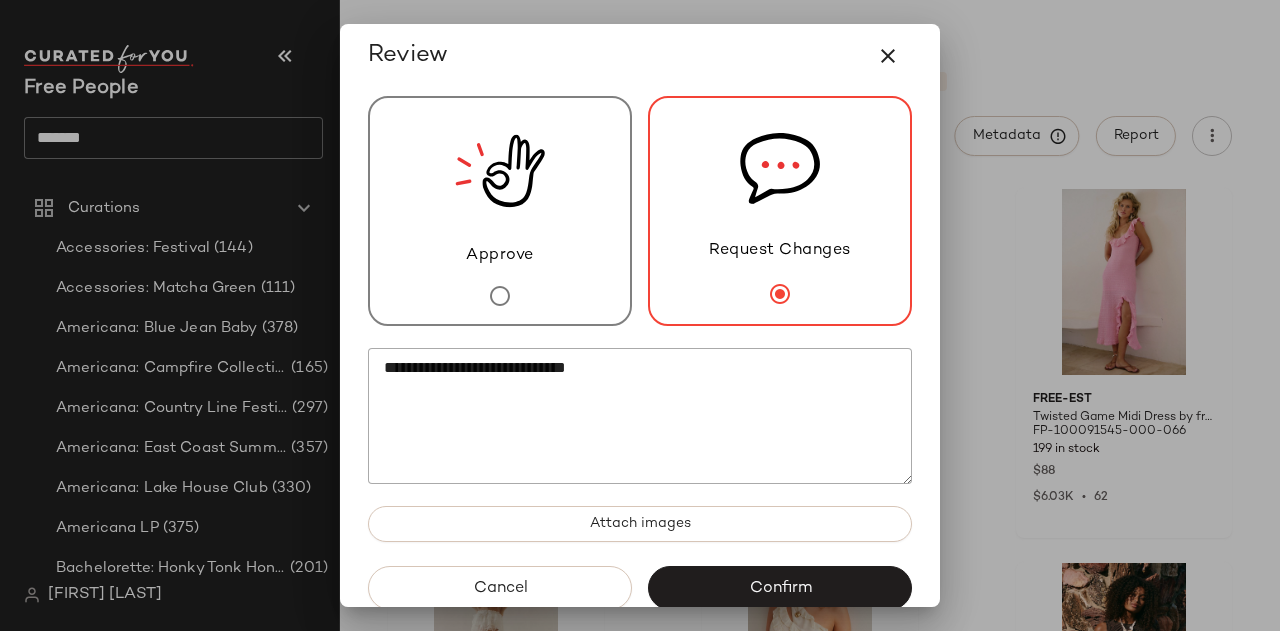 click on "**********" 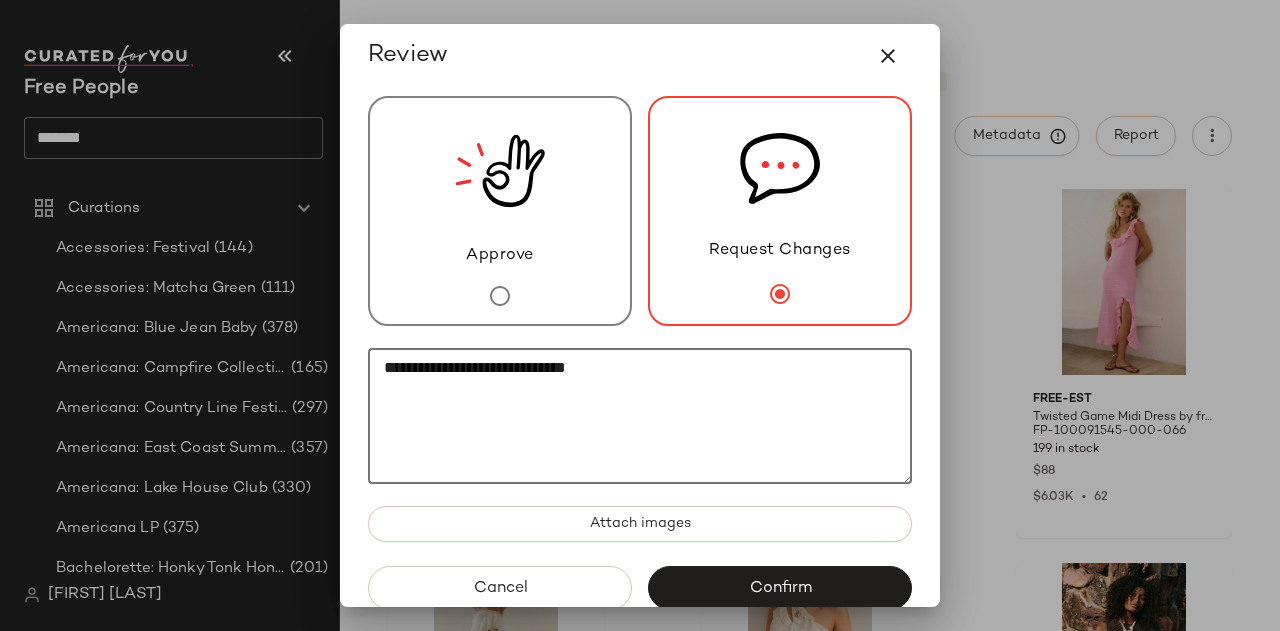 paste on "**********" 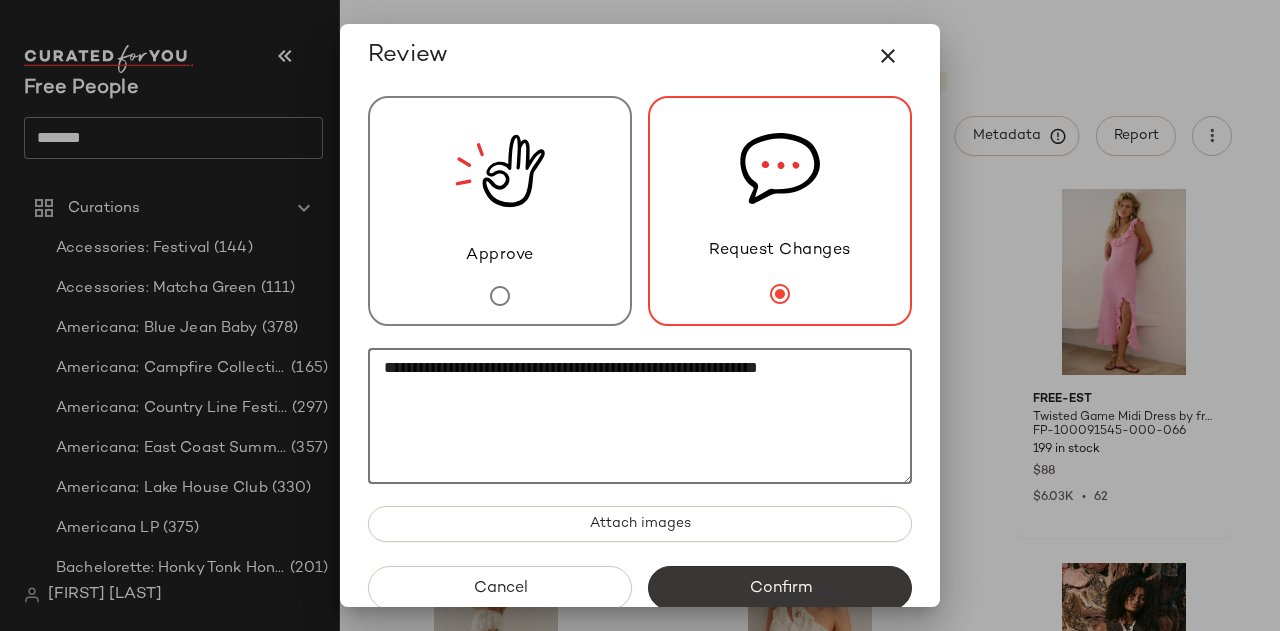 type on "**********" 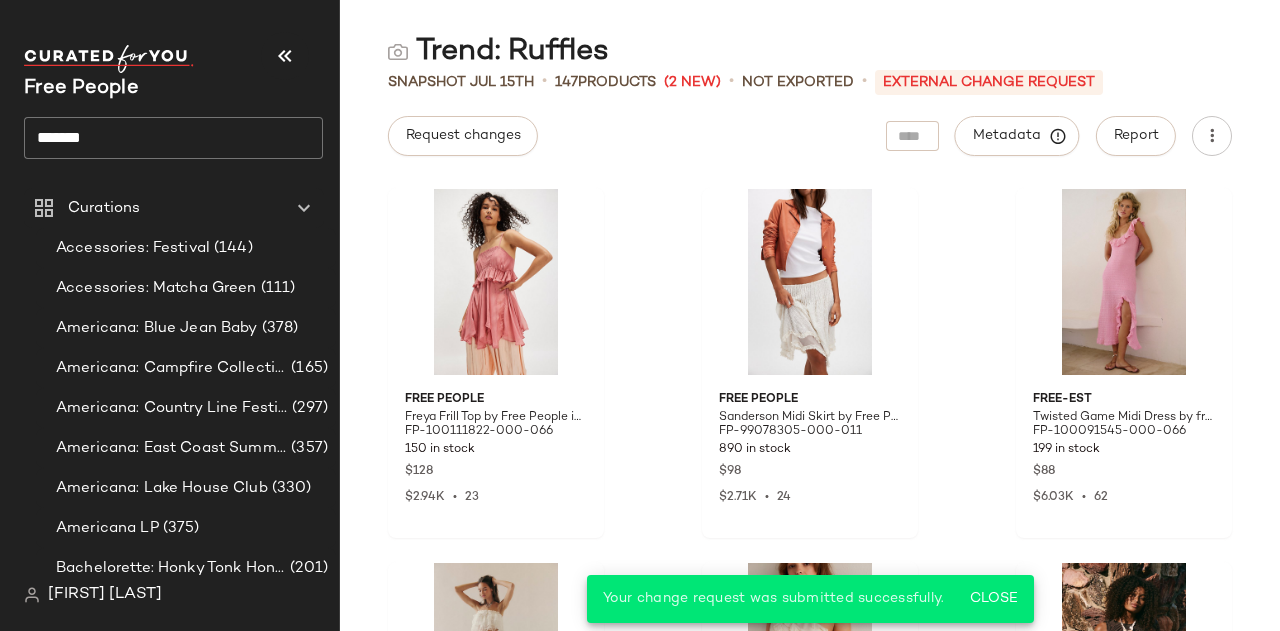 click on "*******" 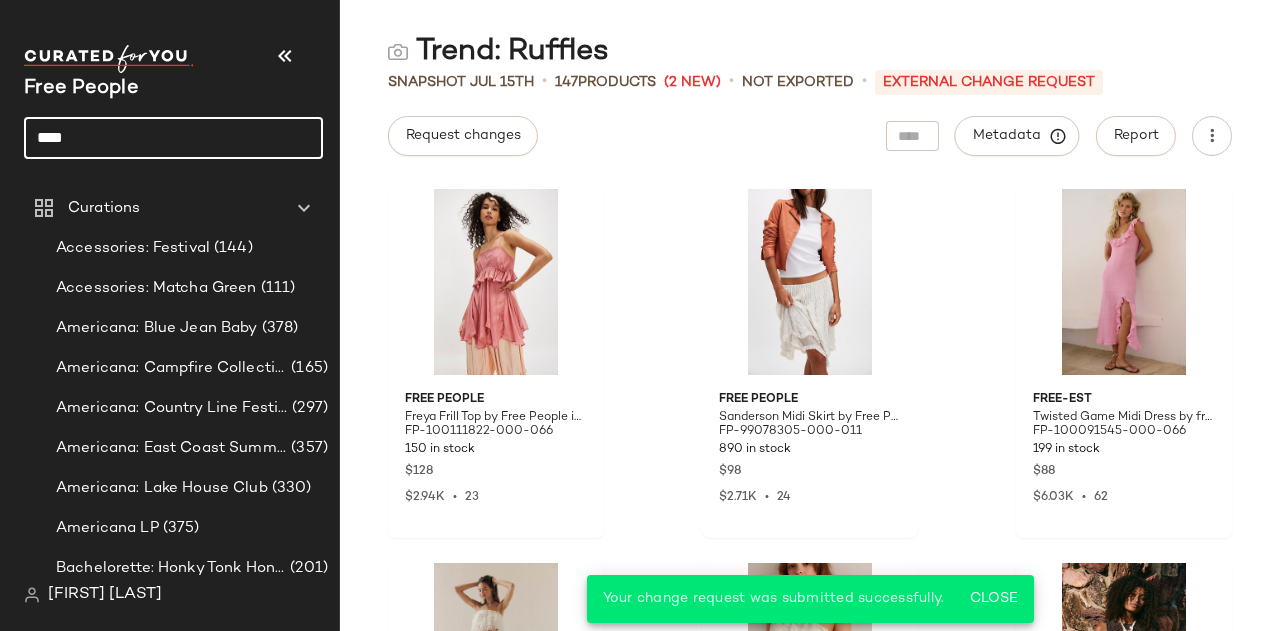 click on "****" 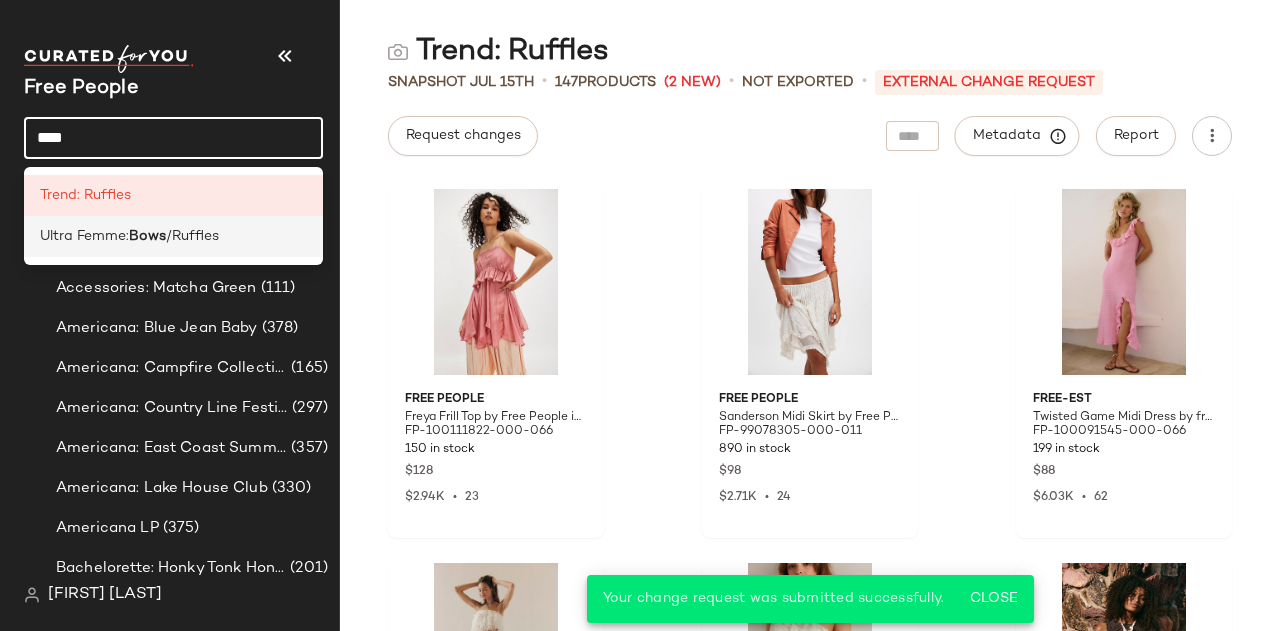 type on "****" 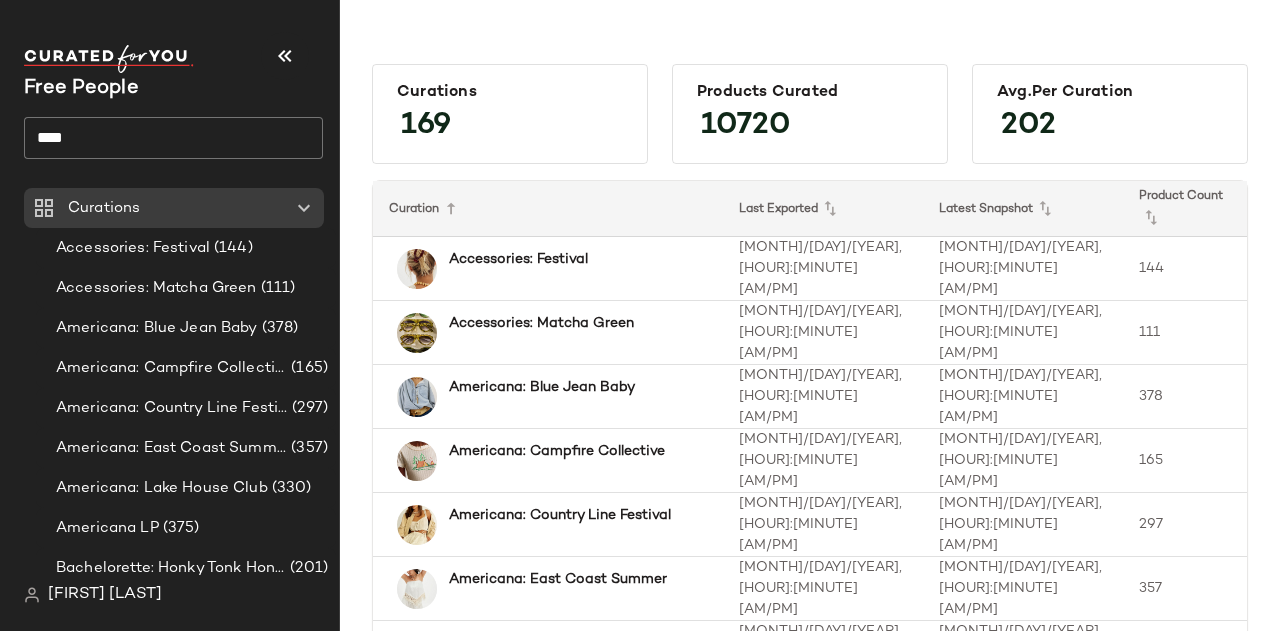 click on "****" 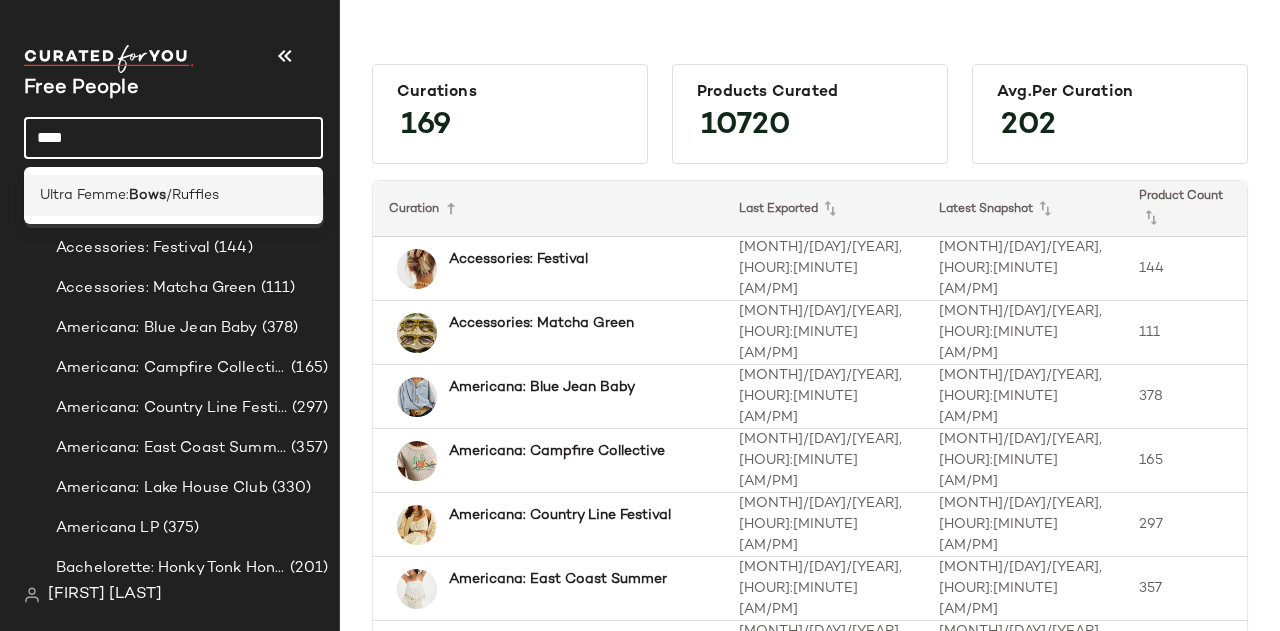 click on "Bows" at bounding box center (147, 195) 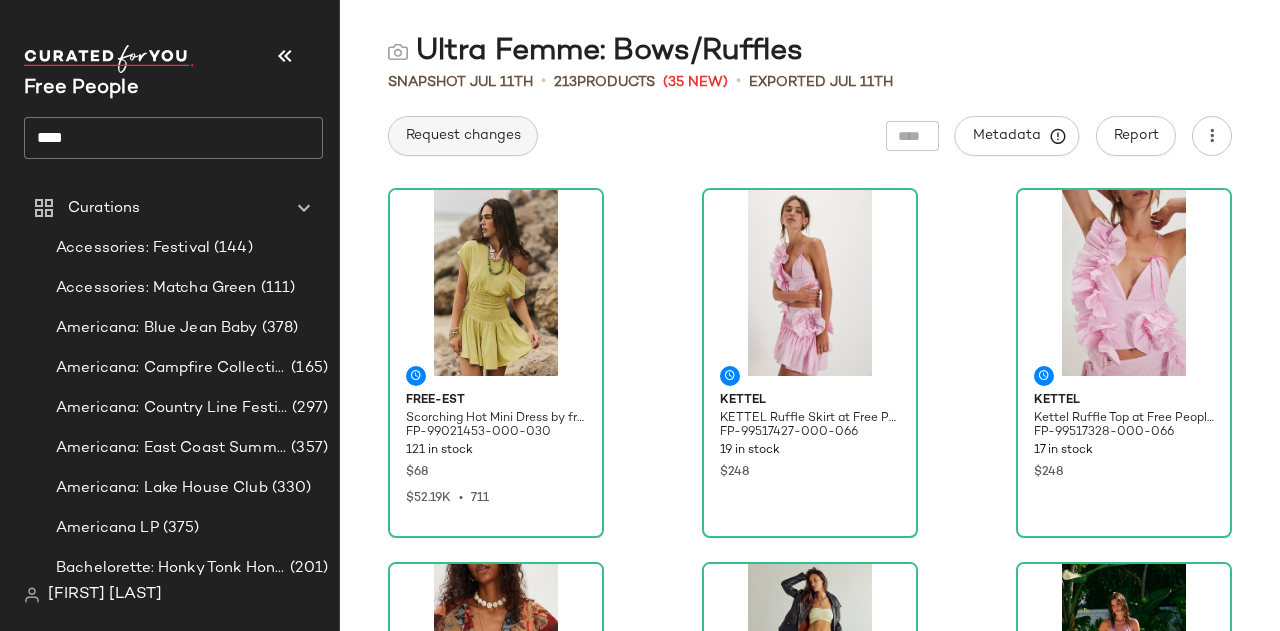 click on "Request changes" at bounding box center [463, 136] 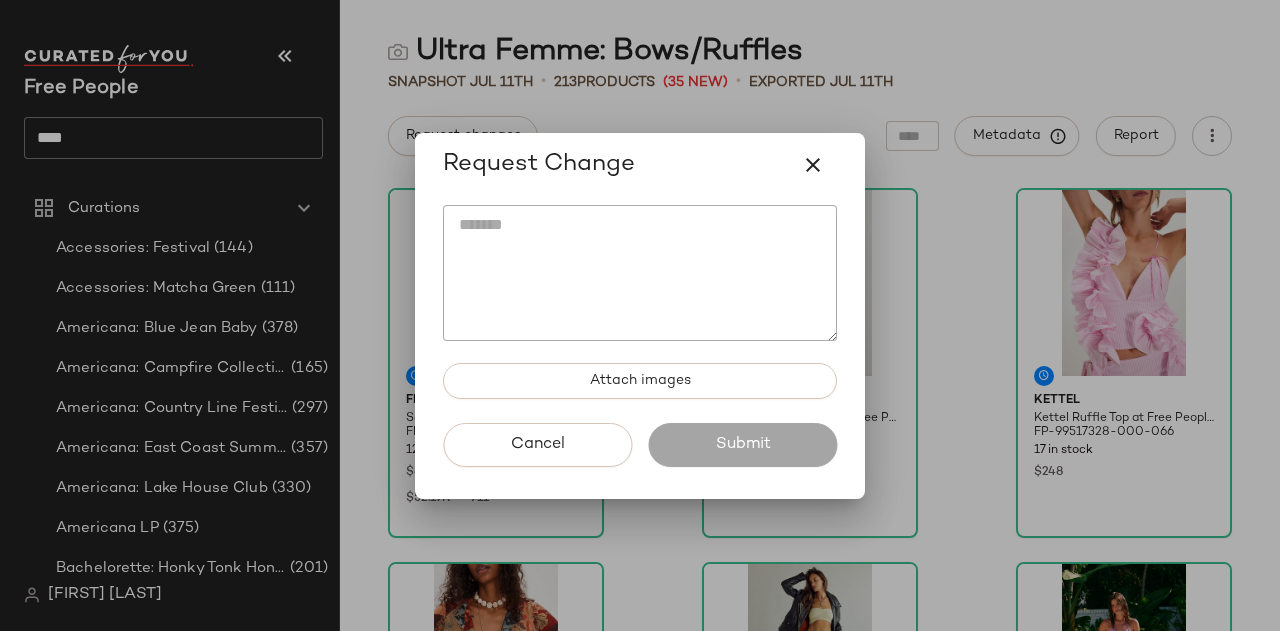 click 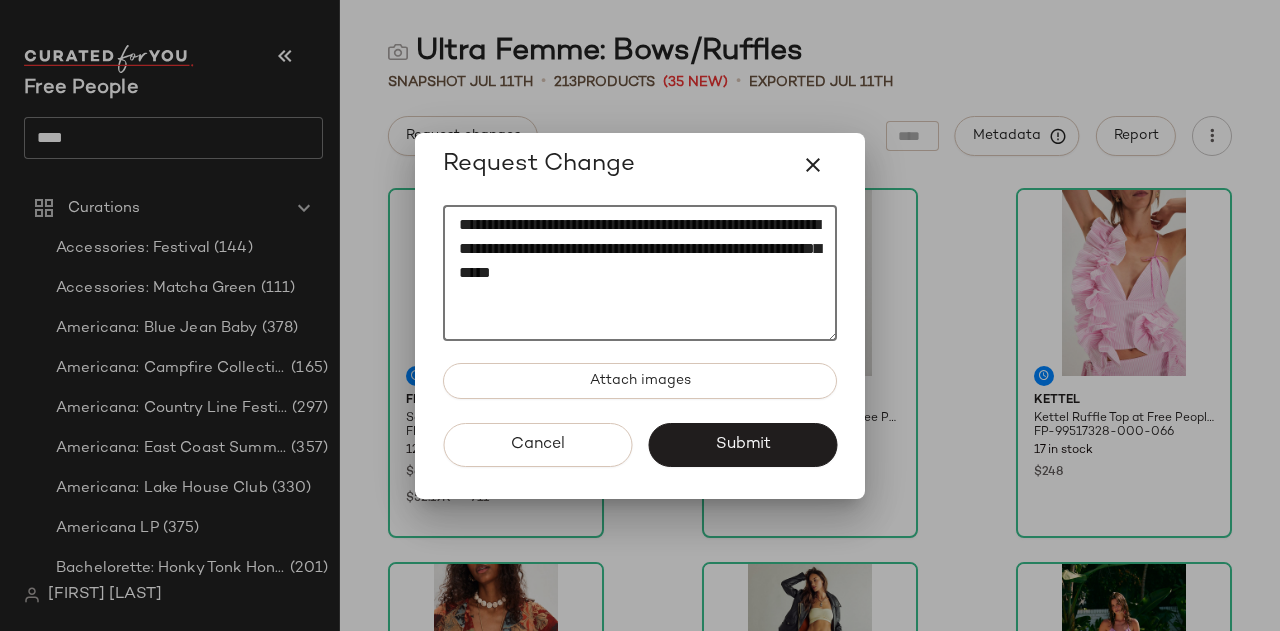 click on "**********" 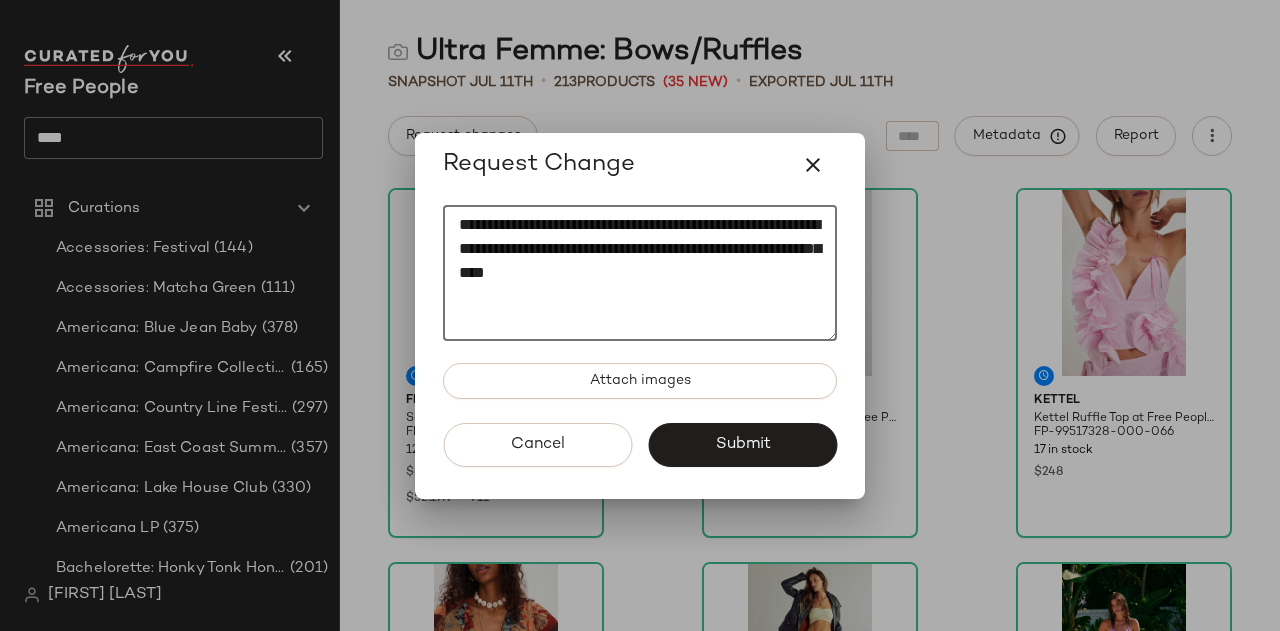 click on "**********" 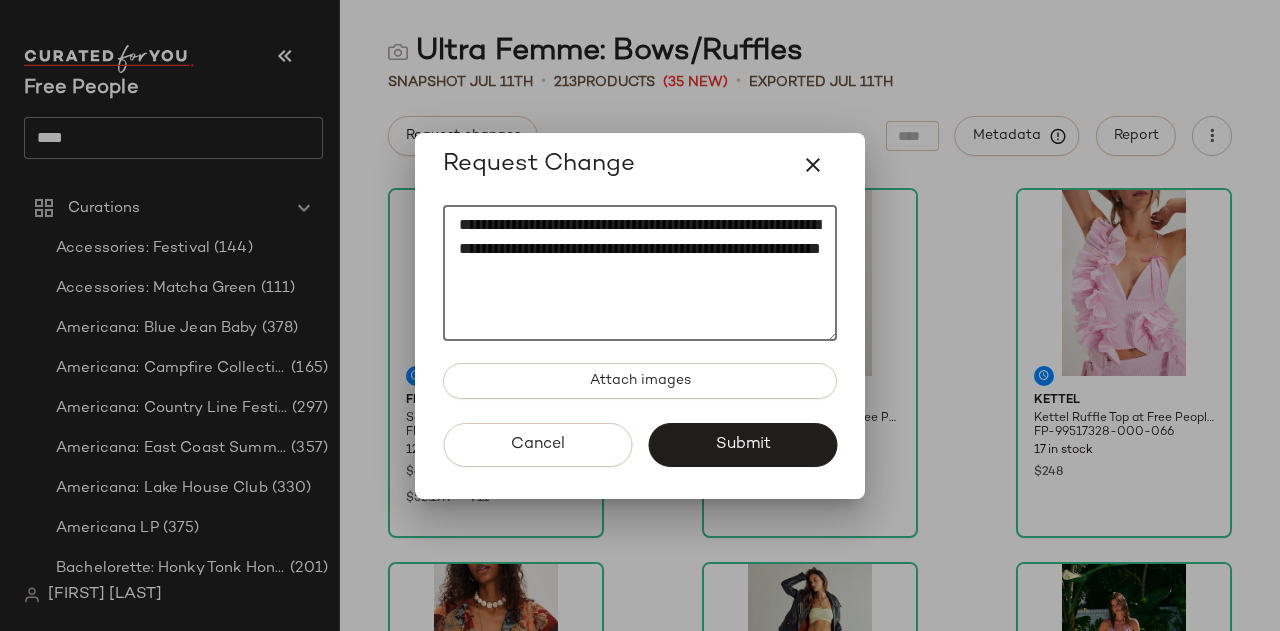 click on "**********" 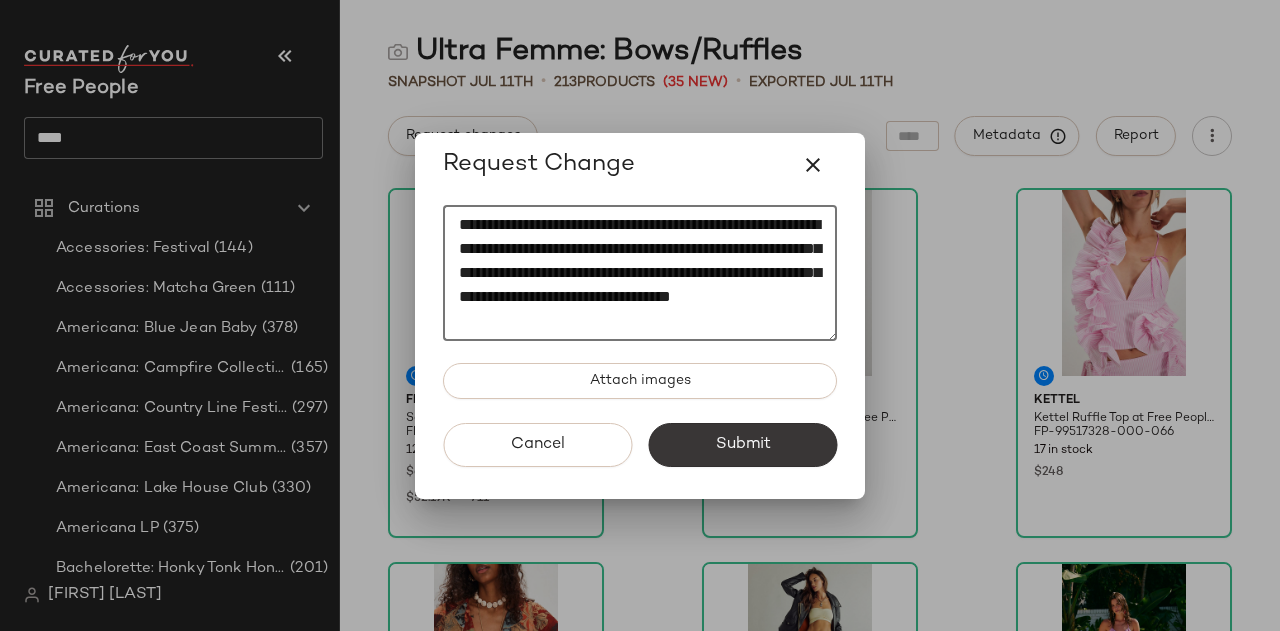 type on "**********" 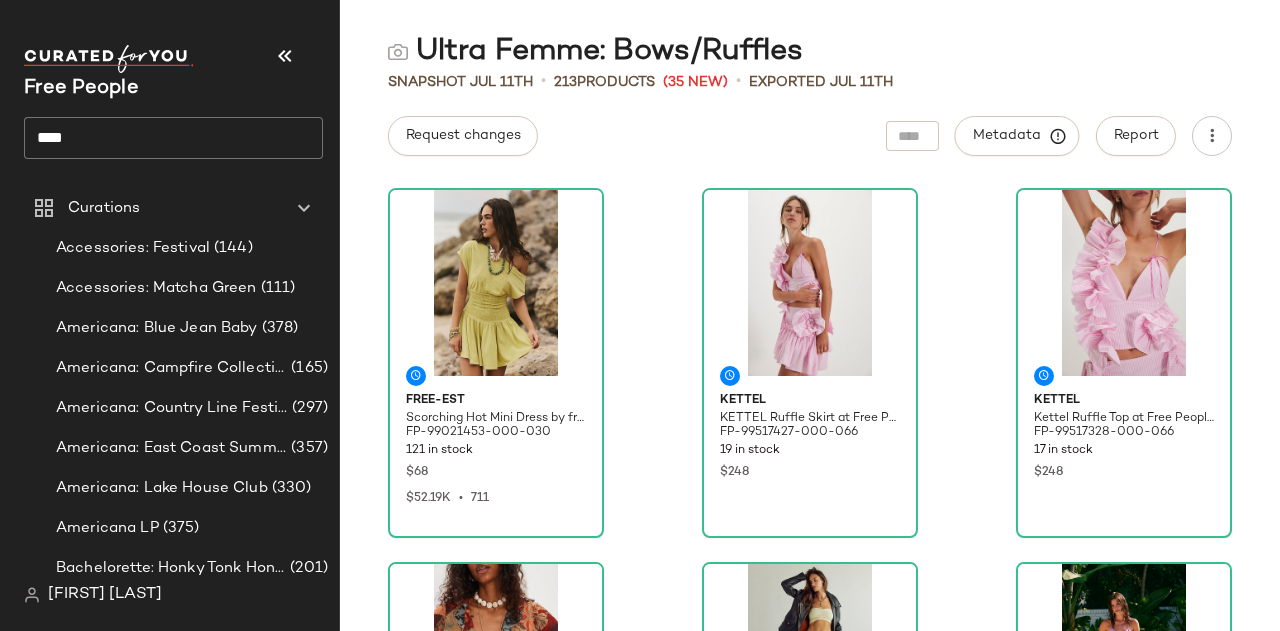 click on "****" 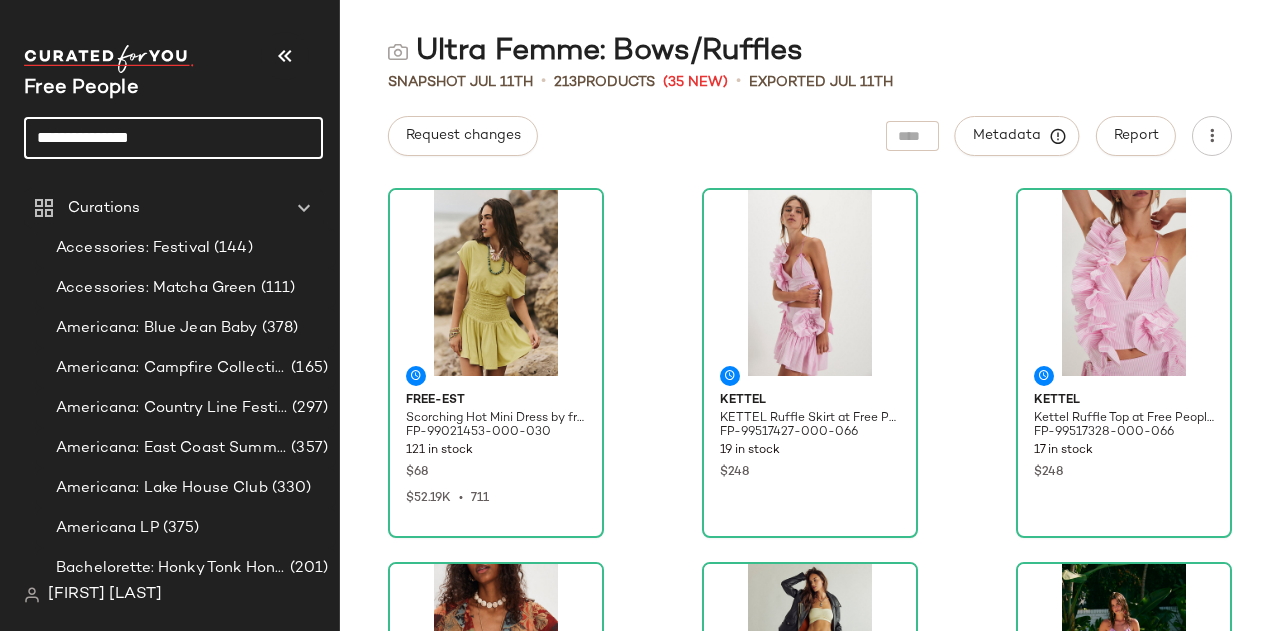 click on "**********" 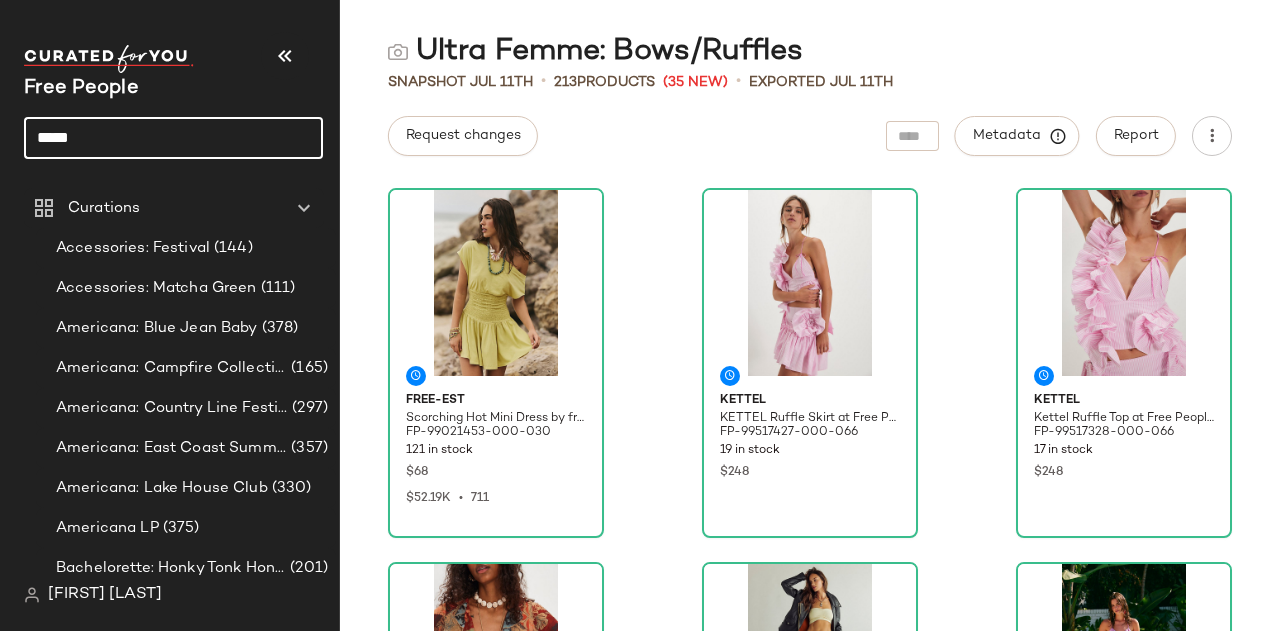 click on "*****" 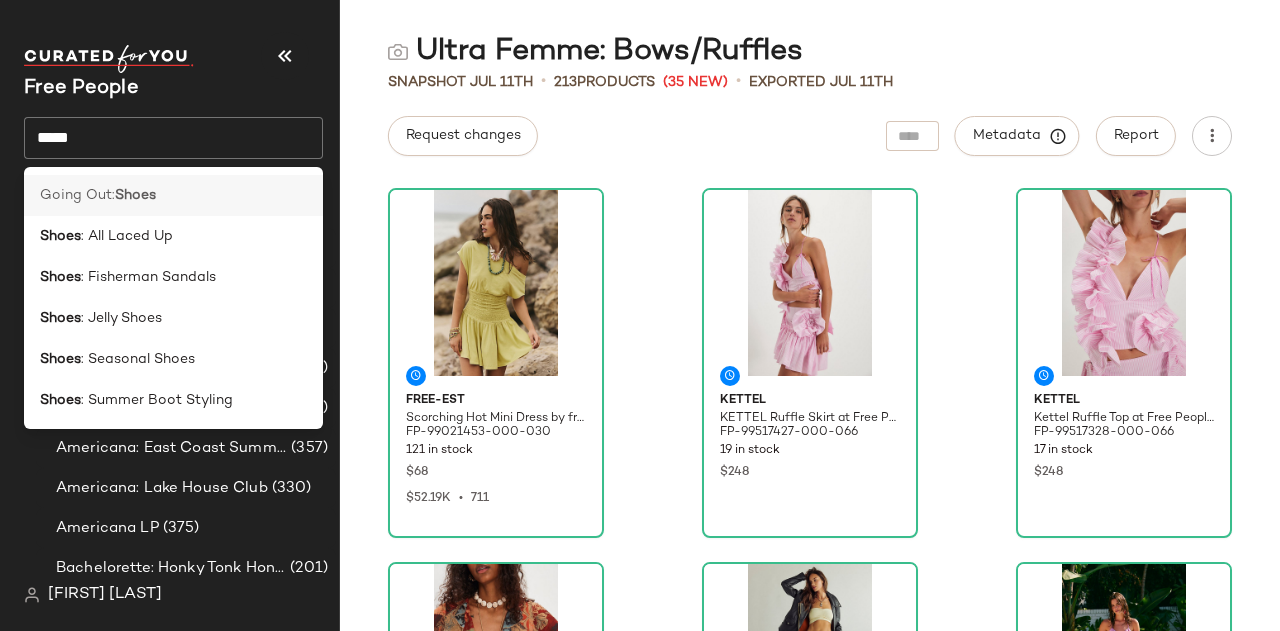 click on "Going Out:  Shoes" 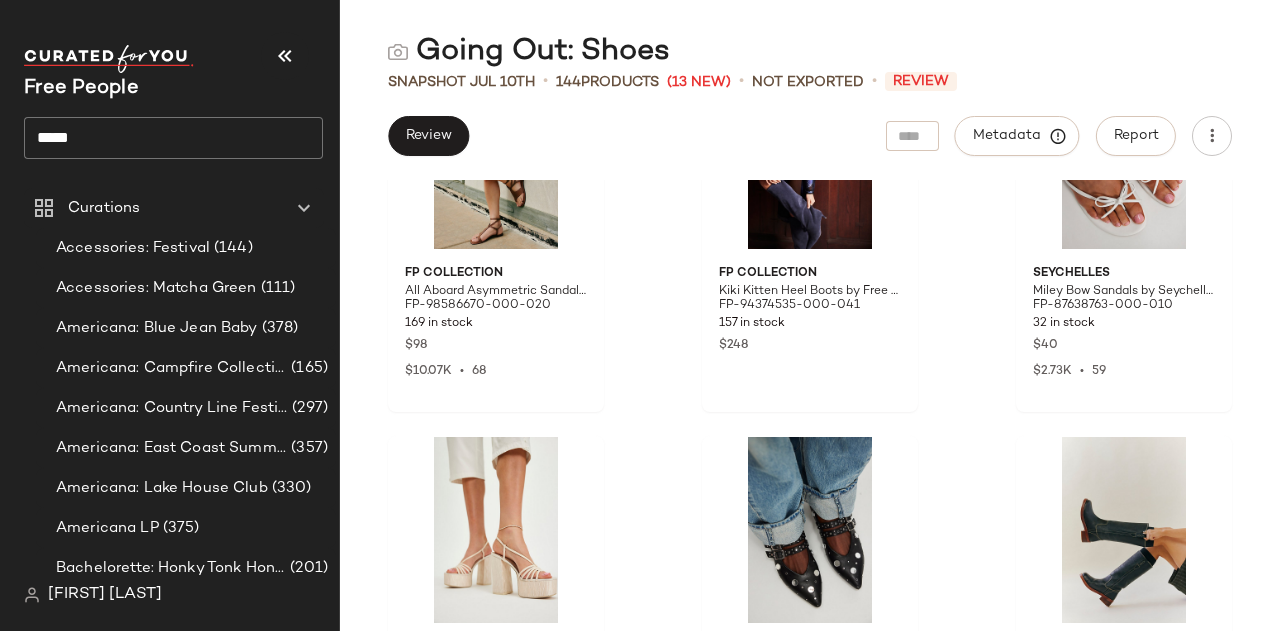 scroll, scrollTop: 324, scrollLeft: 0, axis: vertical 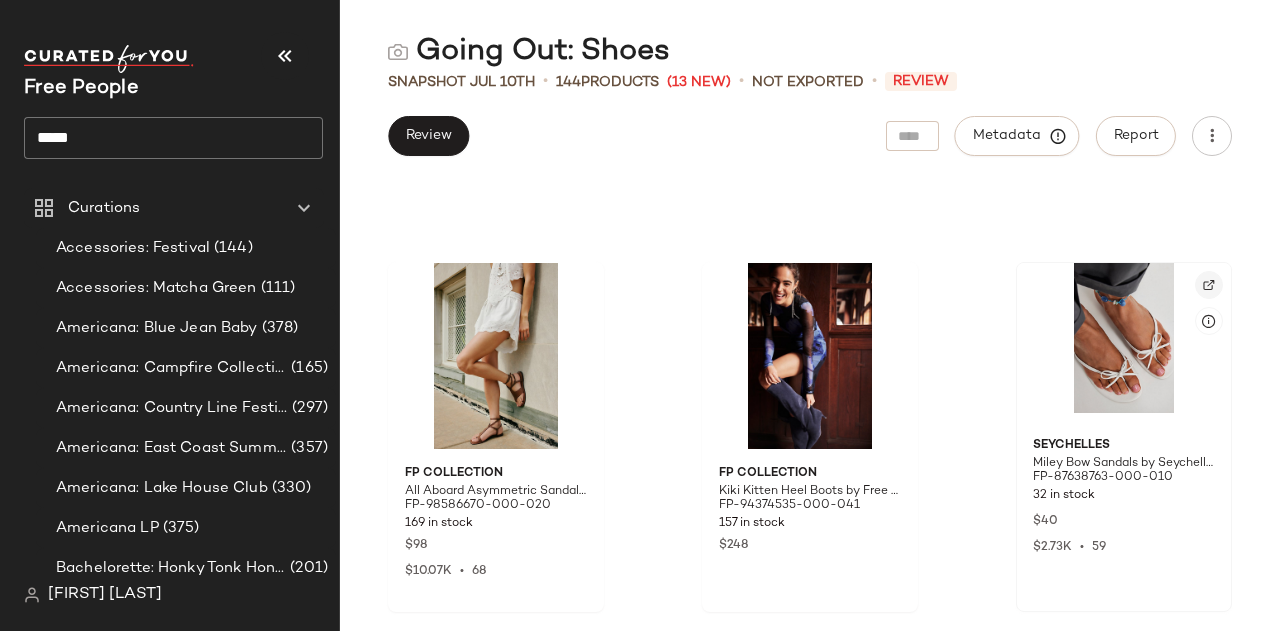 click 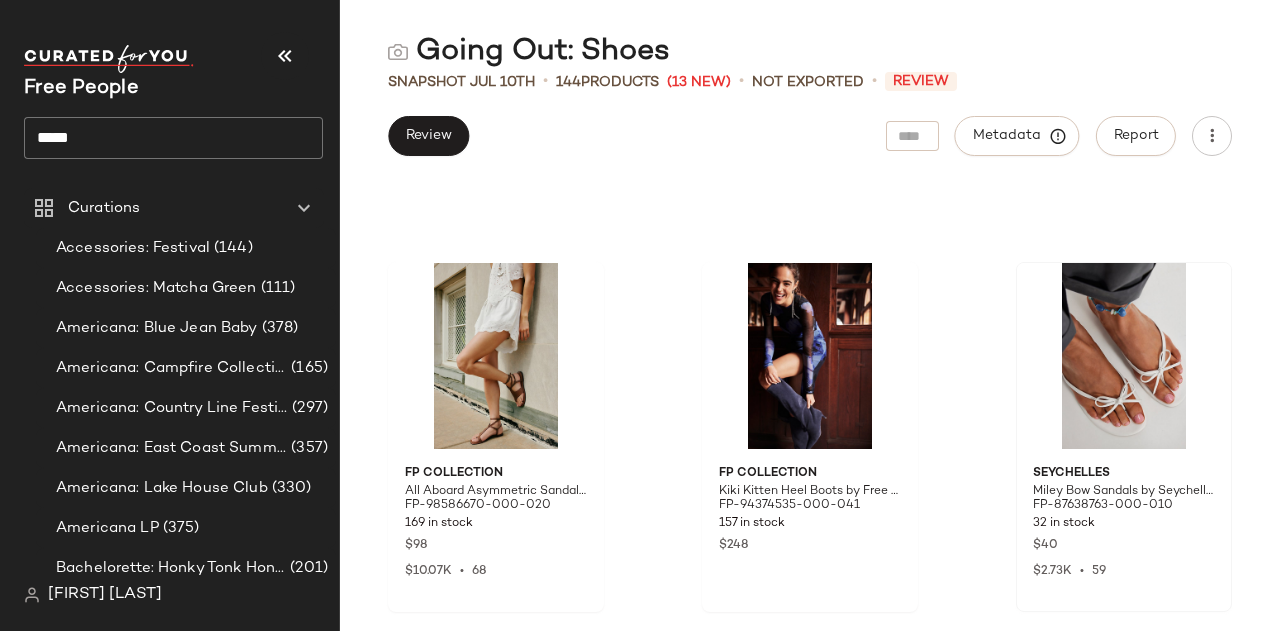 click on "*****" 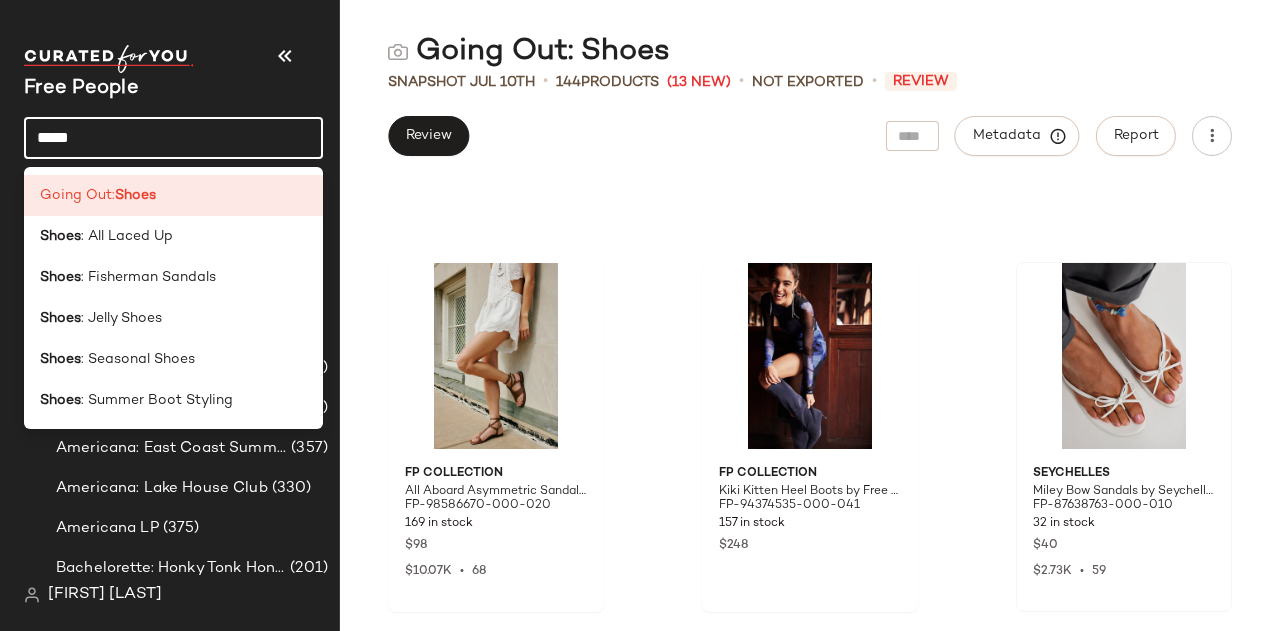 click on "*****" 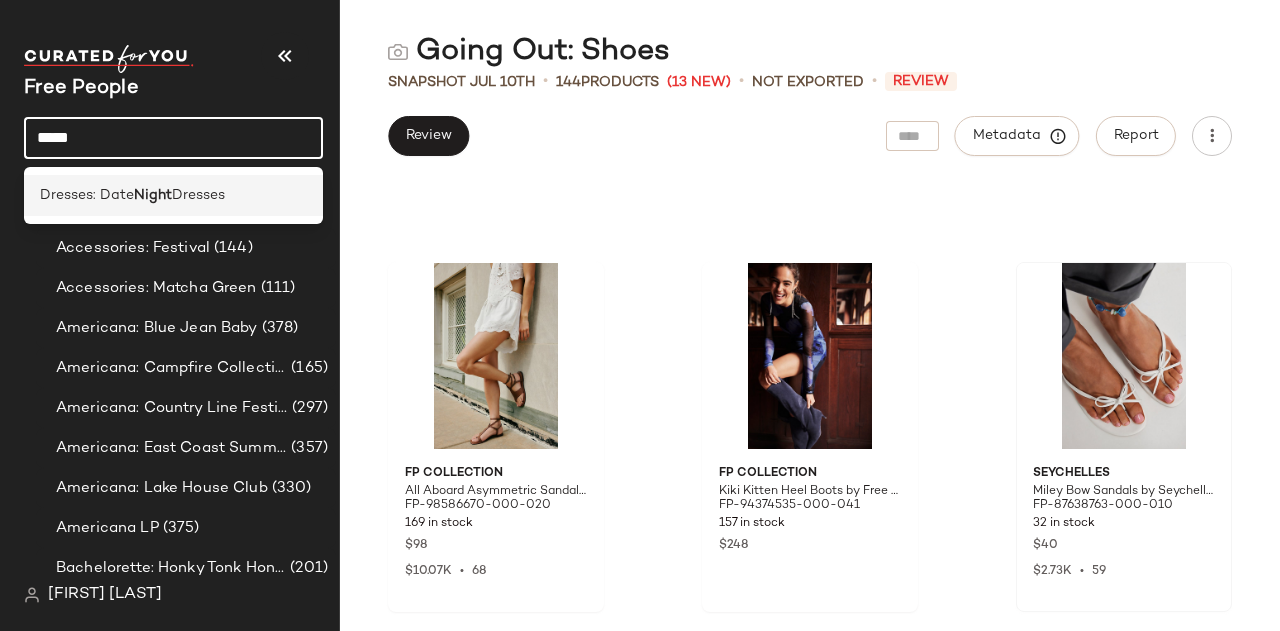 type on "*****" 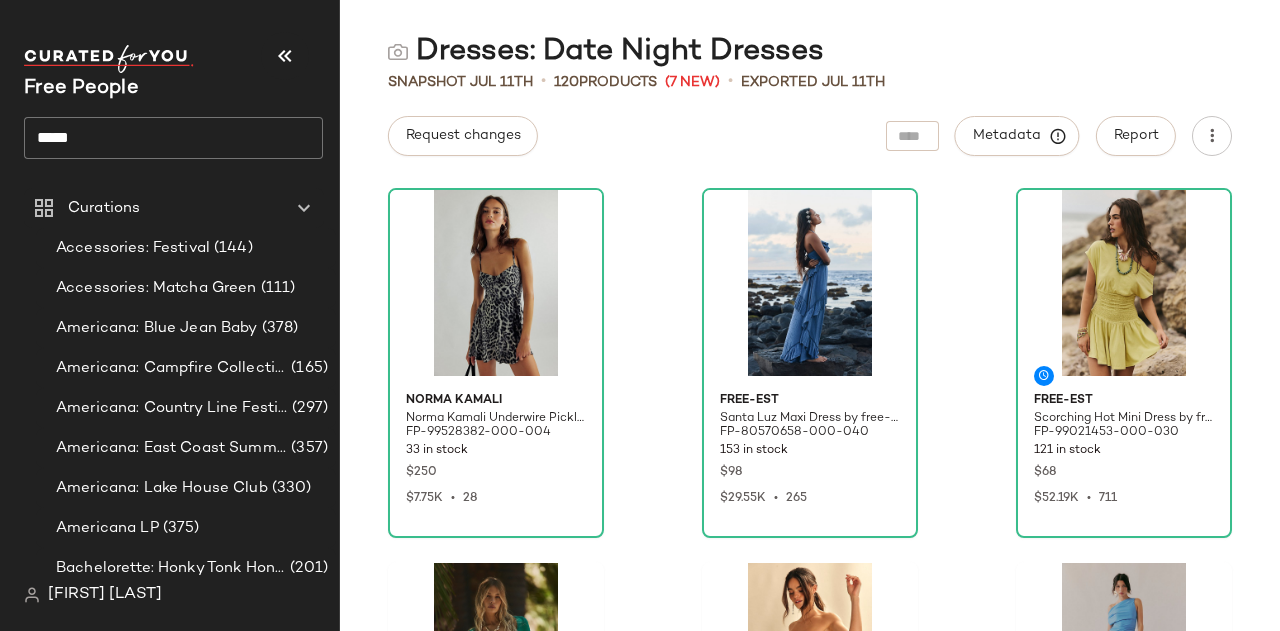 click on "Norma Kamali Norma Kamali Underwire Pickleball Dress at Free People in Grey, Size: S FP-99528382-000-004 33 in stock [PRICE] [PRICE] • 28 free-est Santa Luz Maxi Dress by free-est at Free People in Blue, Size: L FP-80570658-000-040 153 in stock [PRICE] [PRICE] • 265 free-est Scorching Hot Mini Dress by free-est at Free People in Green, Size: S FP-99021453-000-030 121 in stock [PRICE] [PRICE] • 711 free-est Marla Mini Dress by free-est at Free People in Green, Size: L FP-95202073-000-030 272 in stock [PRICE] [PRICE] • 123 free-est Ravine Mini Dress by free-est at Free People in Black, Size: L FP-96321948-000-001 397 in stock [PRICE] [PRICE] • 125 Bec + Bridge Bec + Bridge Angelina Asym Maxi Dress at Free People in Blue, Size: US 10 FP-98885304-000-040 14 in stock [PRICE] Free People Lucinda Lace Midi Dress by Free People in Yellow, Size: XL FP-97933675-000-072 57 in stock 61" at bounding box center [810, 331] 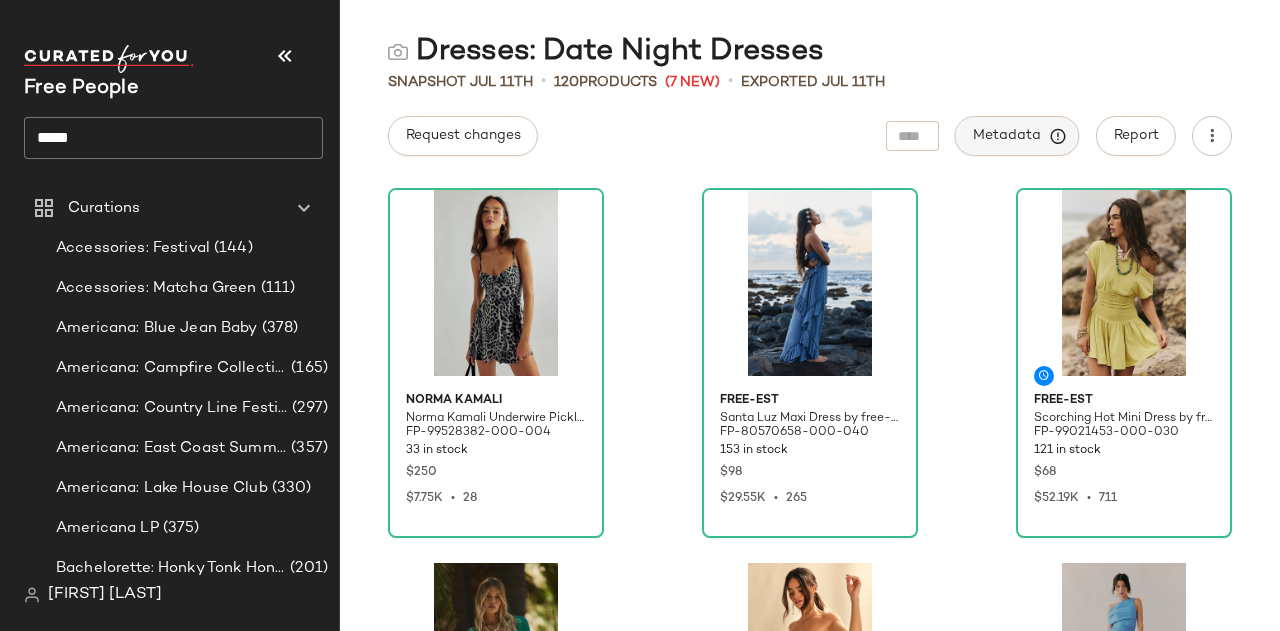 click on "Metadata" 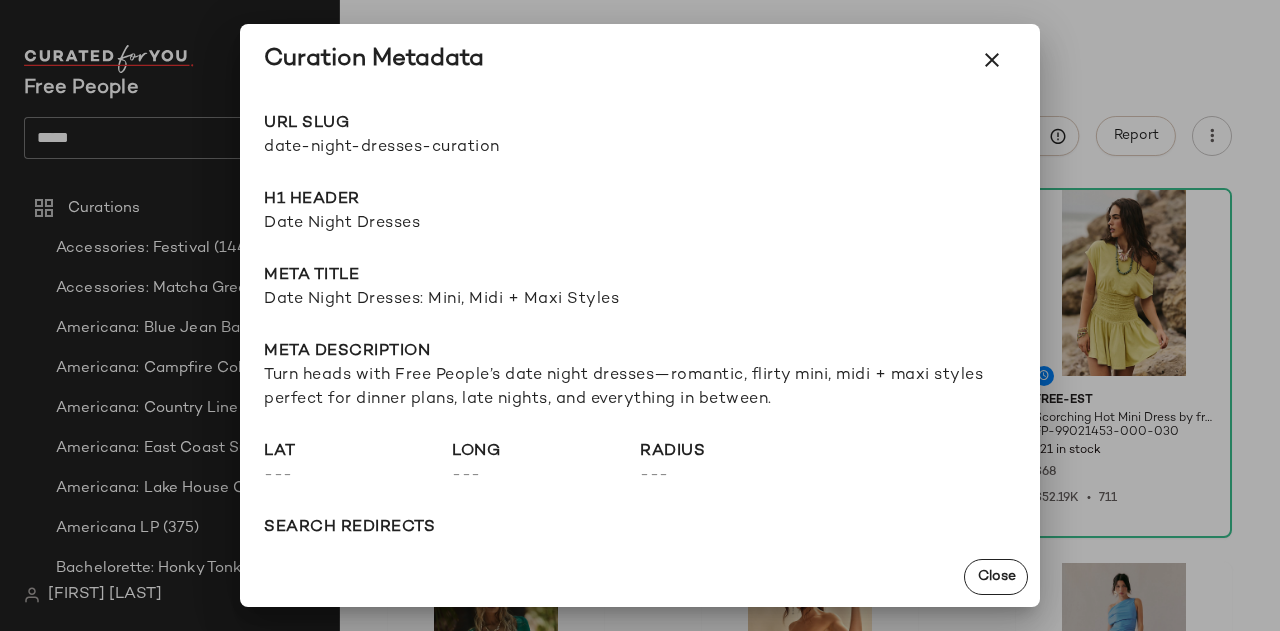 click at bounding box center (640, 315) 